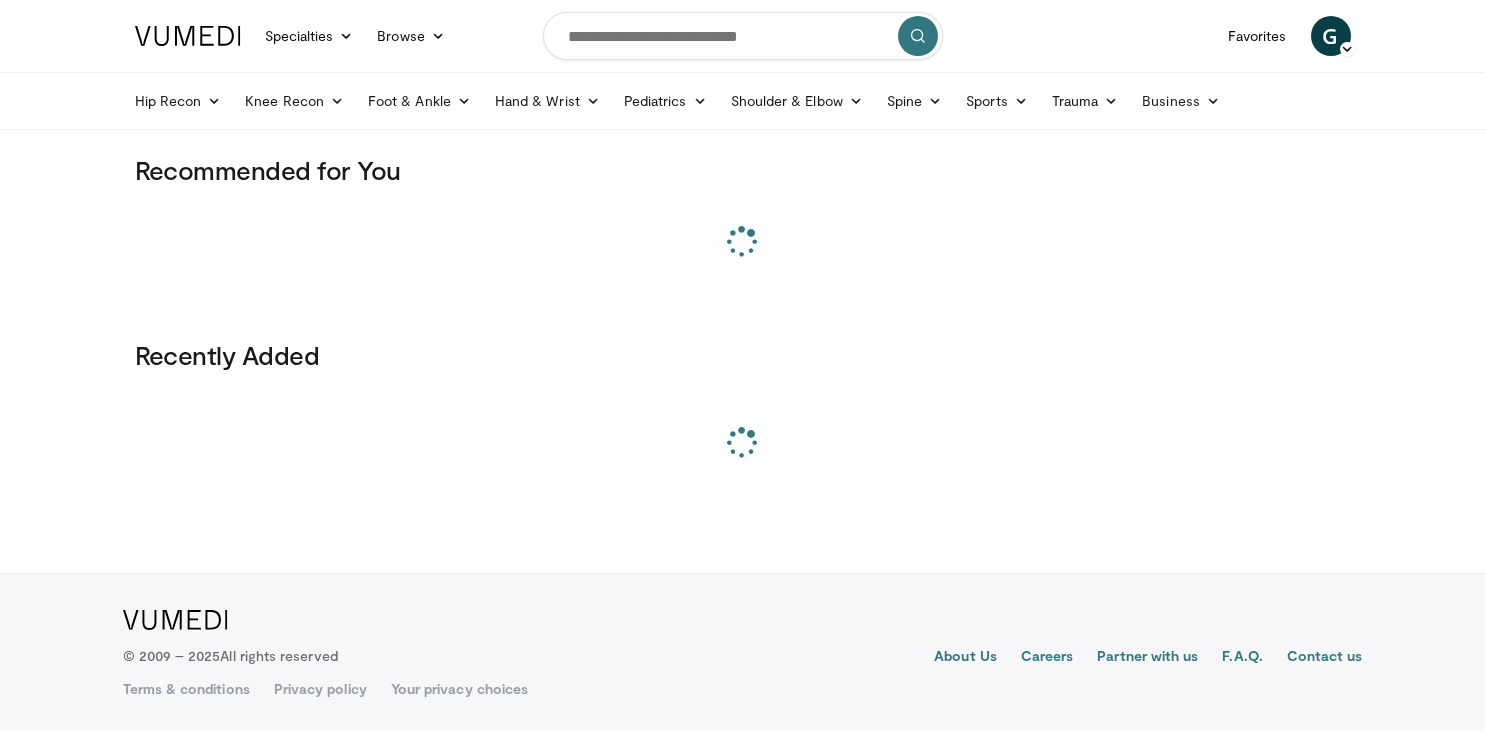 scroll, scrollTop: 0, scrollLeft: 0, axis: both 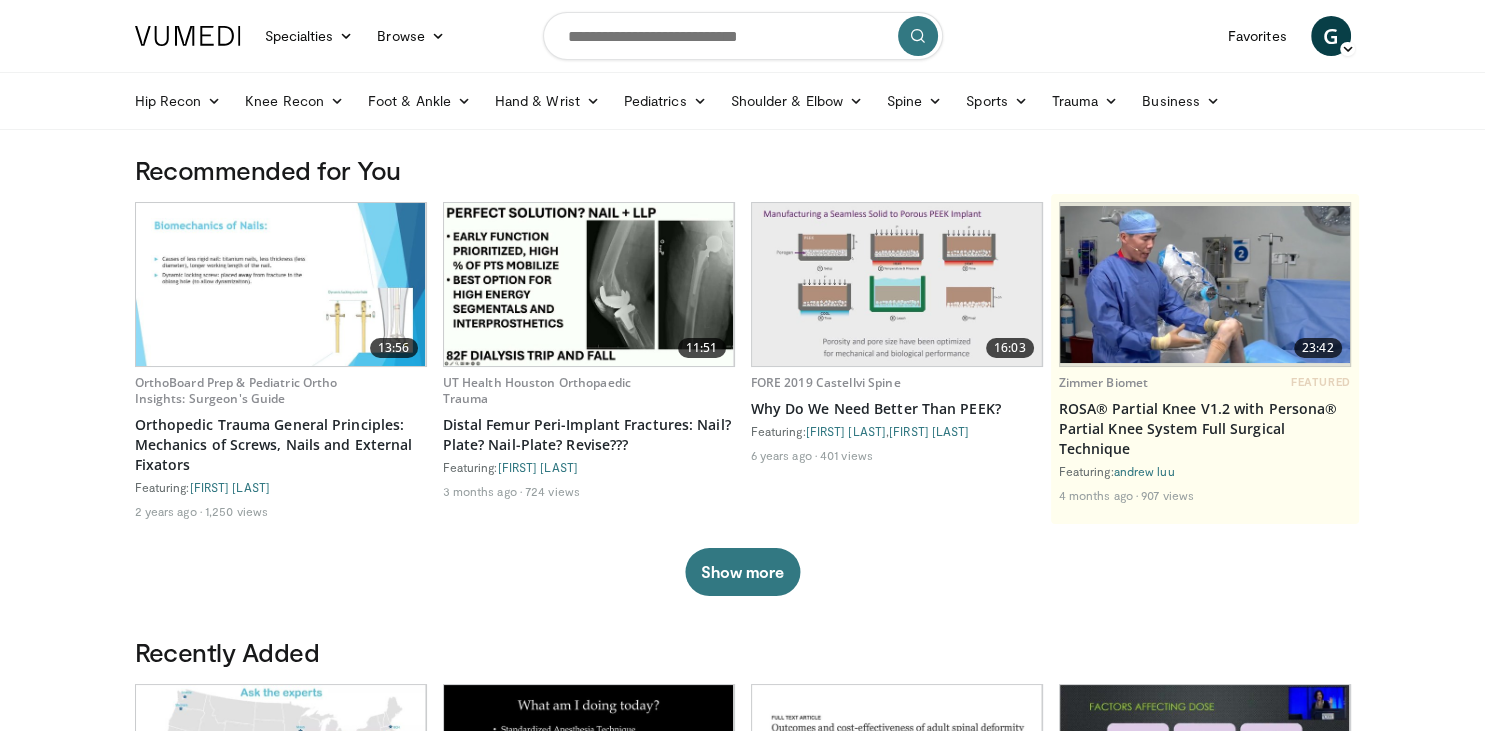 click at bounding box center [743, 36] 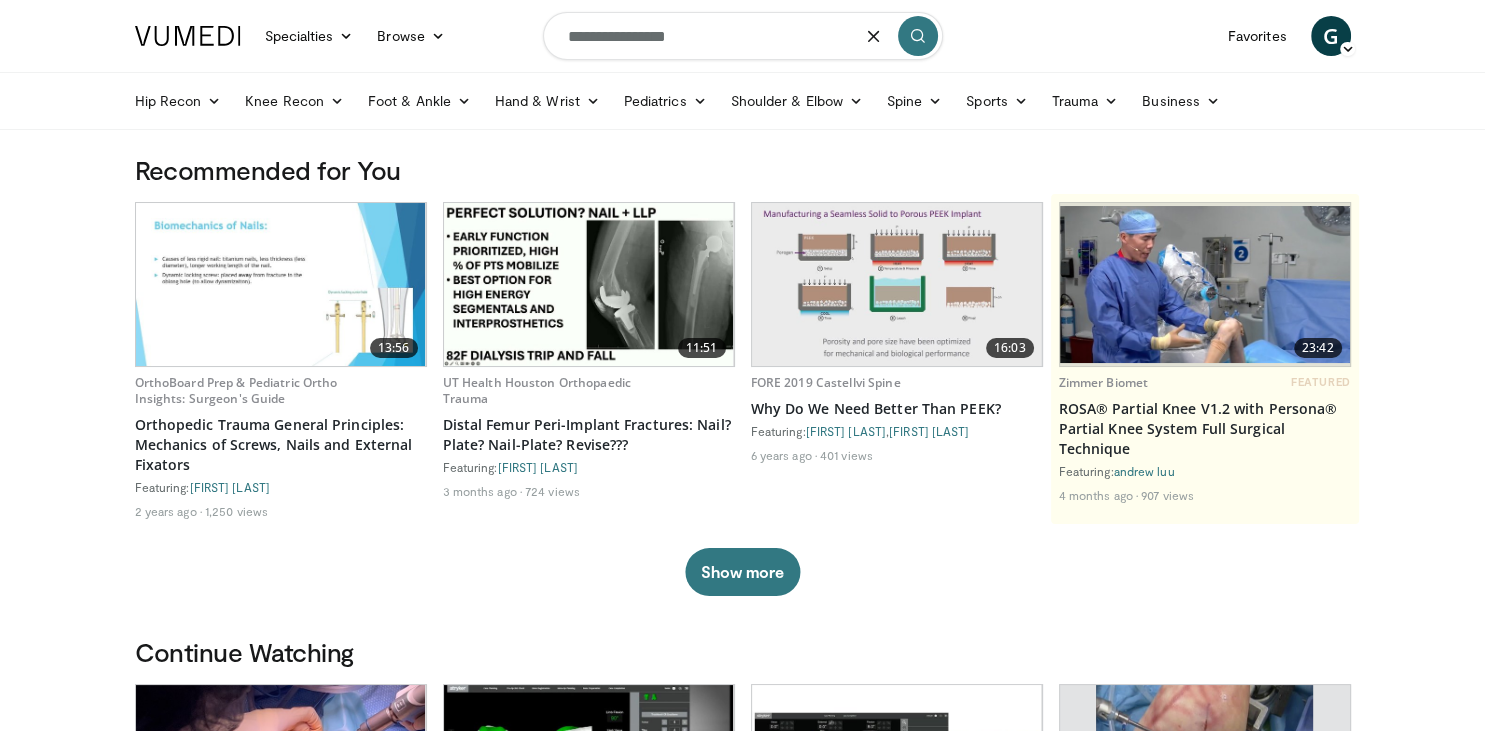 type on "**********" 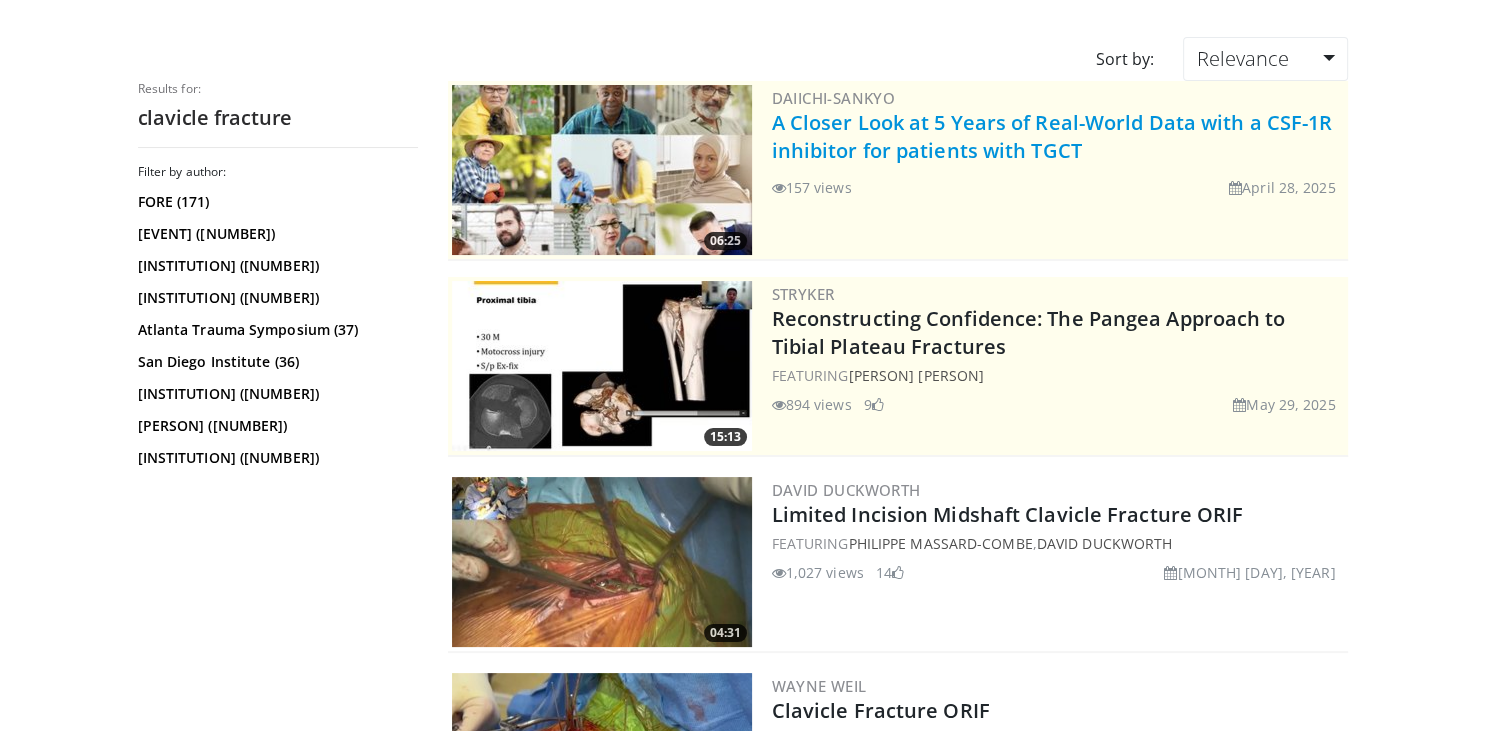 scroll, scrollTop: 150, scrollLeft: 0, axis: vertical 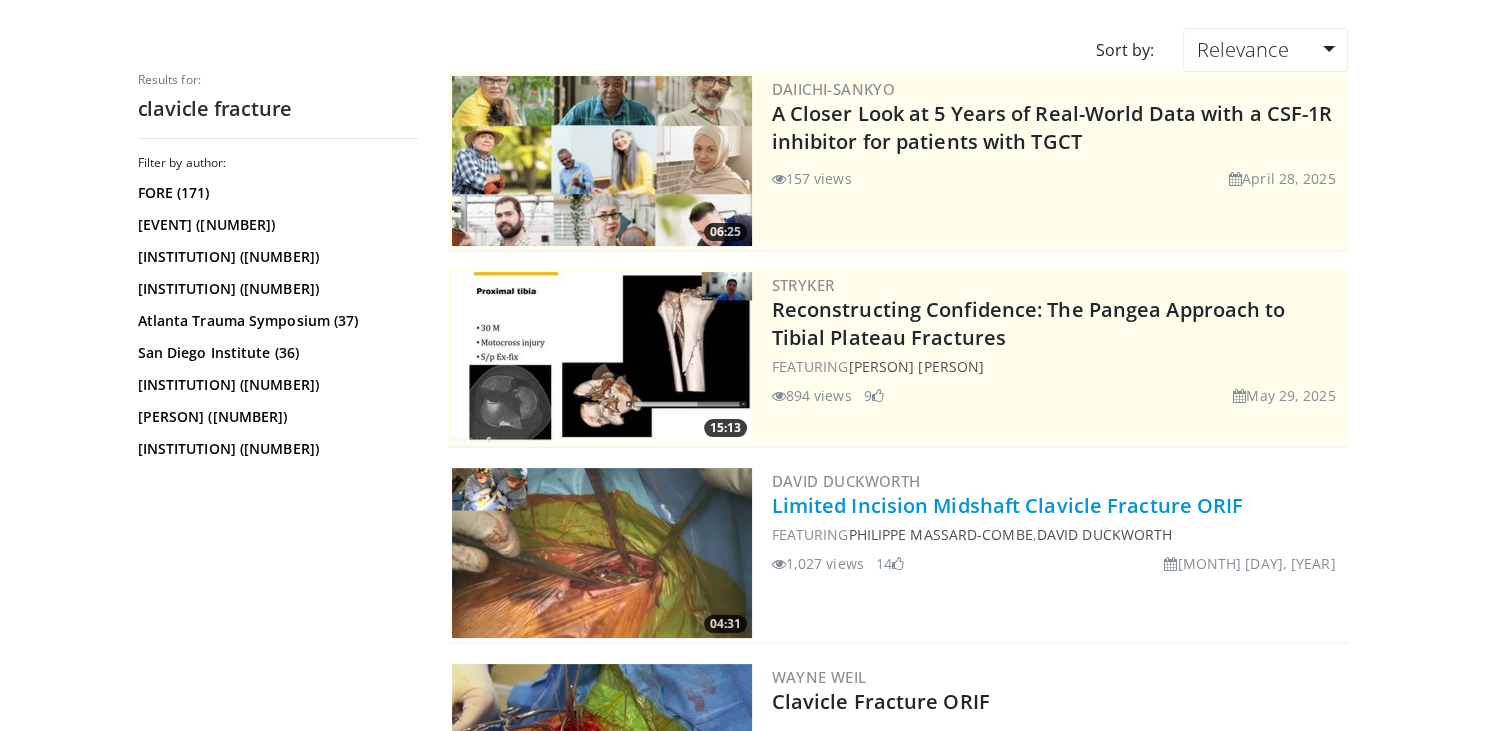click on "Limited Incision Midshaft Clavicle Fracture ORIF" at bounding box center [1008, 505] 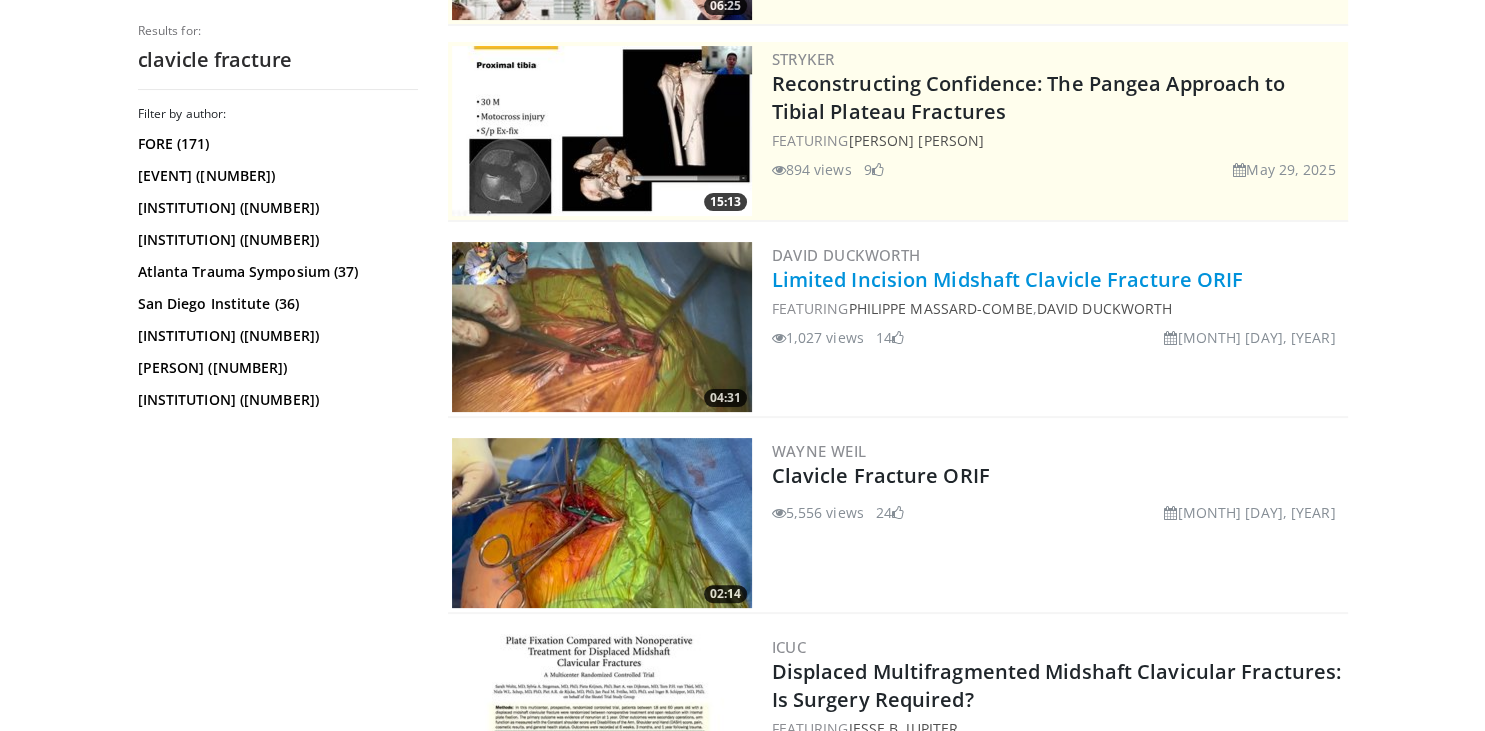 scroll, scrollTop: 378, scrollLeft: 0, axis: vertical 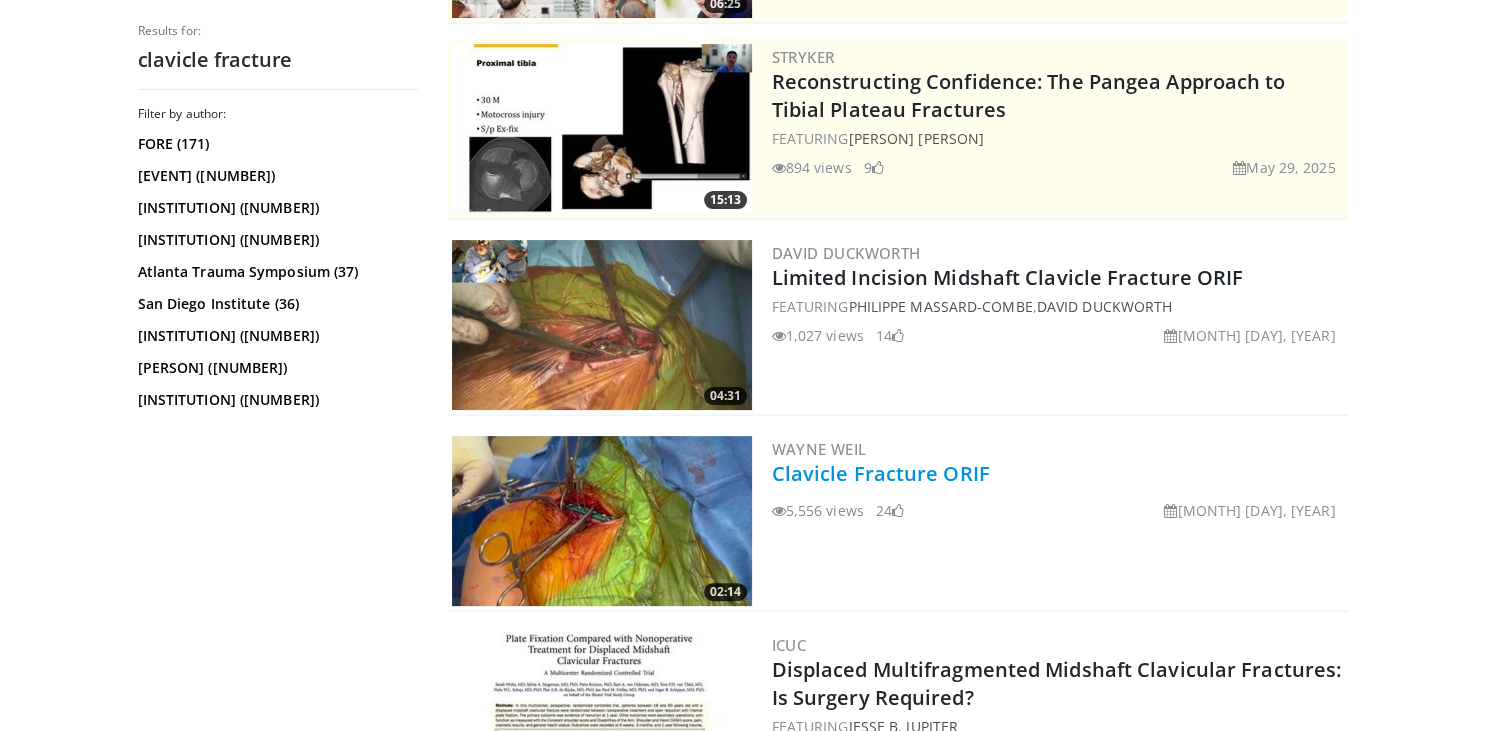 click on "Clavicle Fracture ORIF" at bounding box center (881, 473) 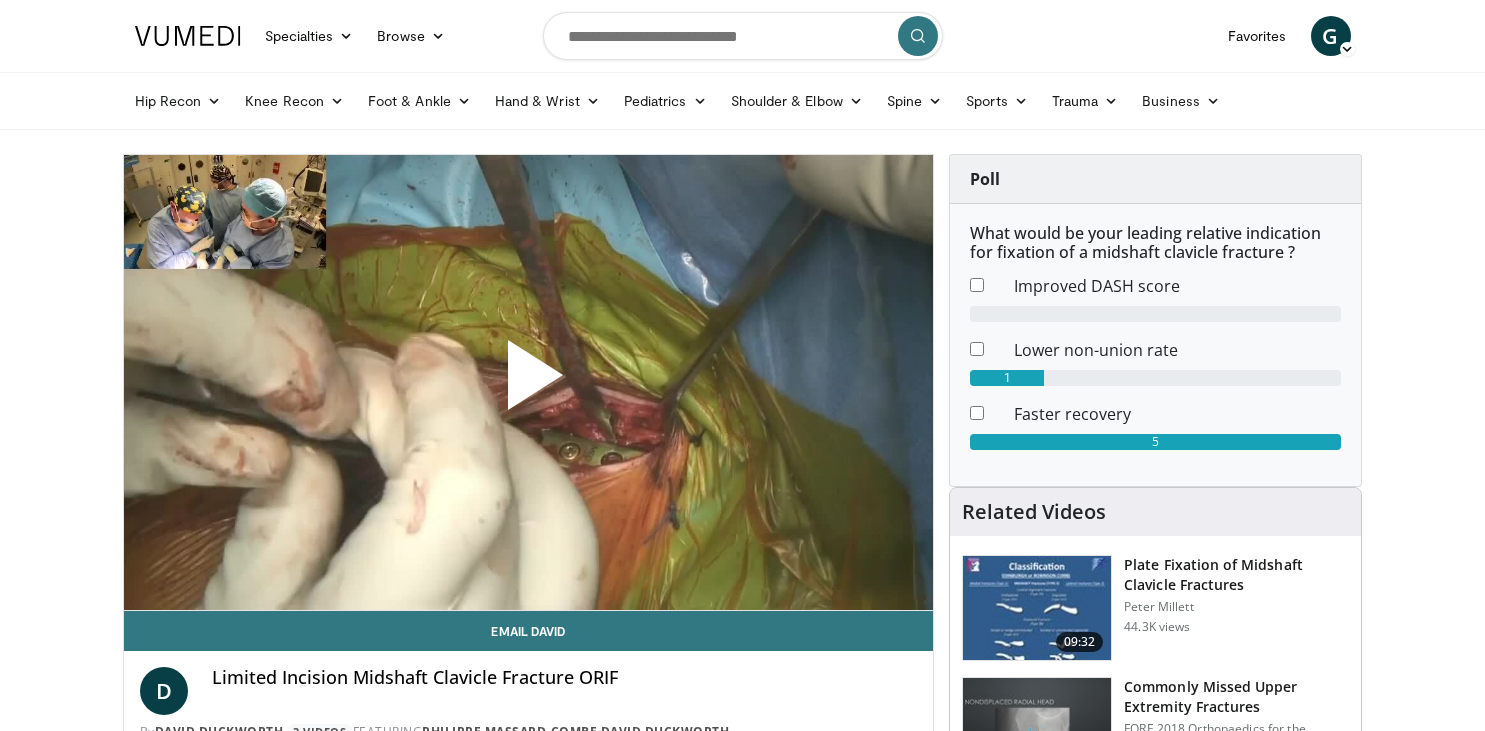 scroll, scrollTop: 0, scrollLeft: 0, axis: both 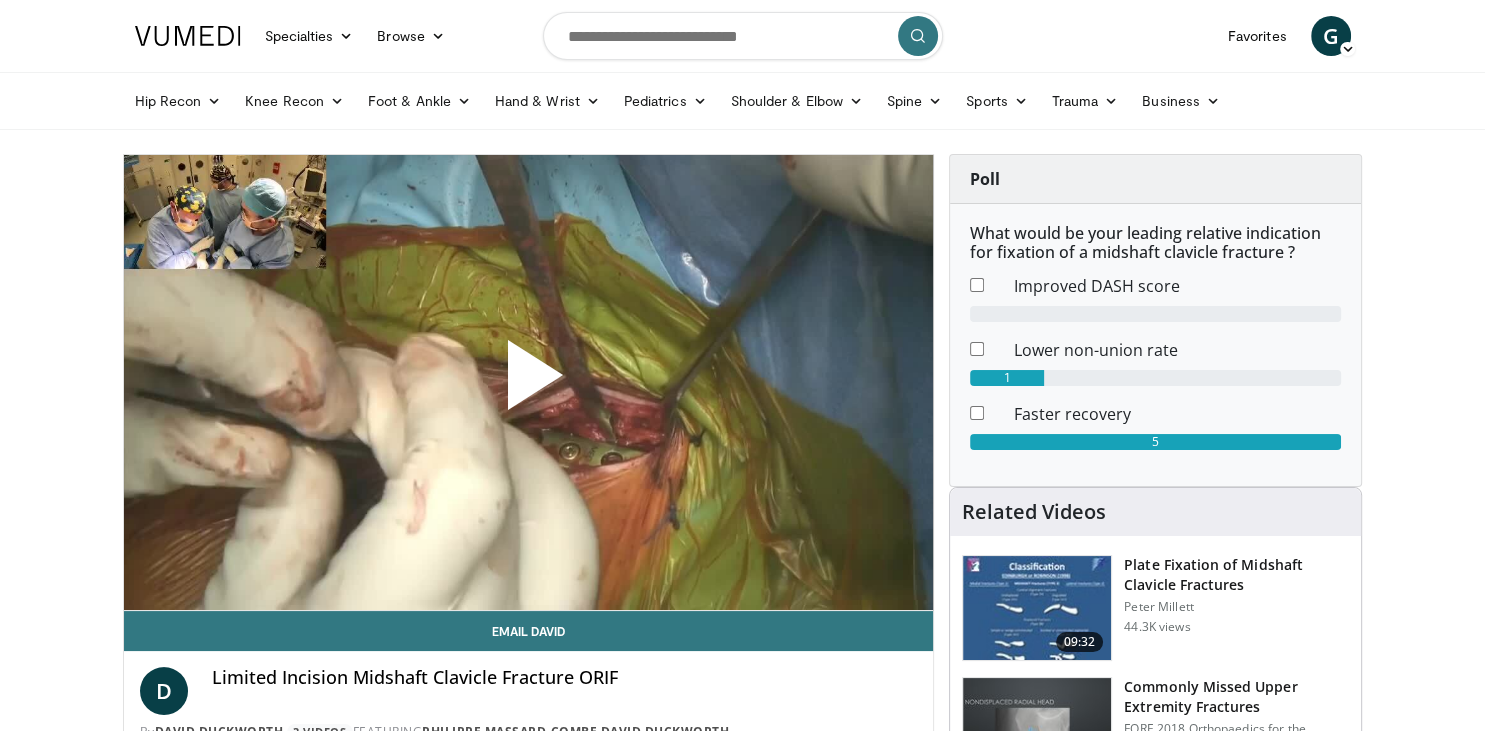 click at bounding box center (528, 383) 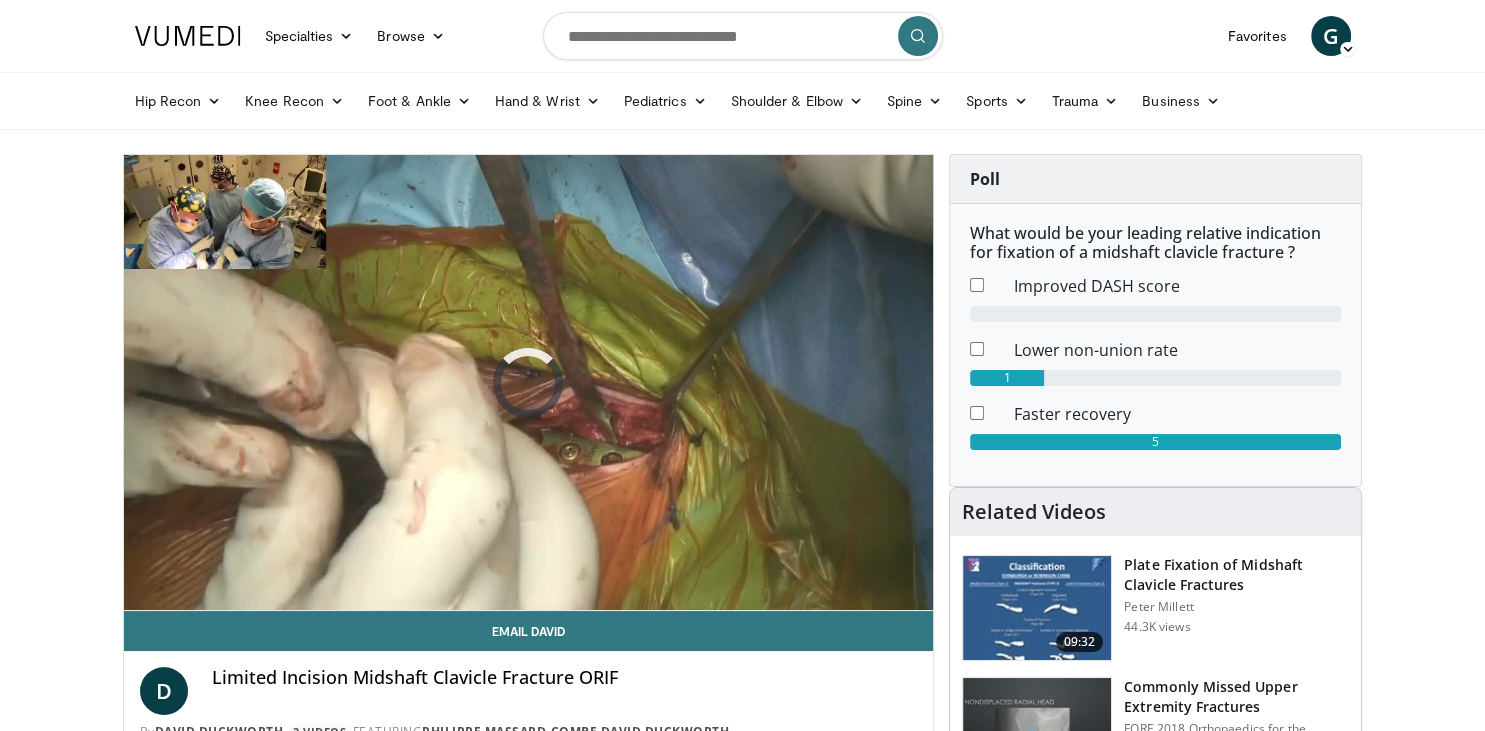 scroll, scrollTop: 0, scrollLeft: 0, axis: both 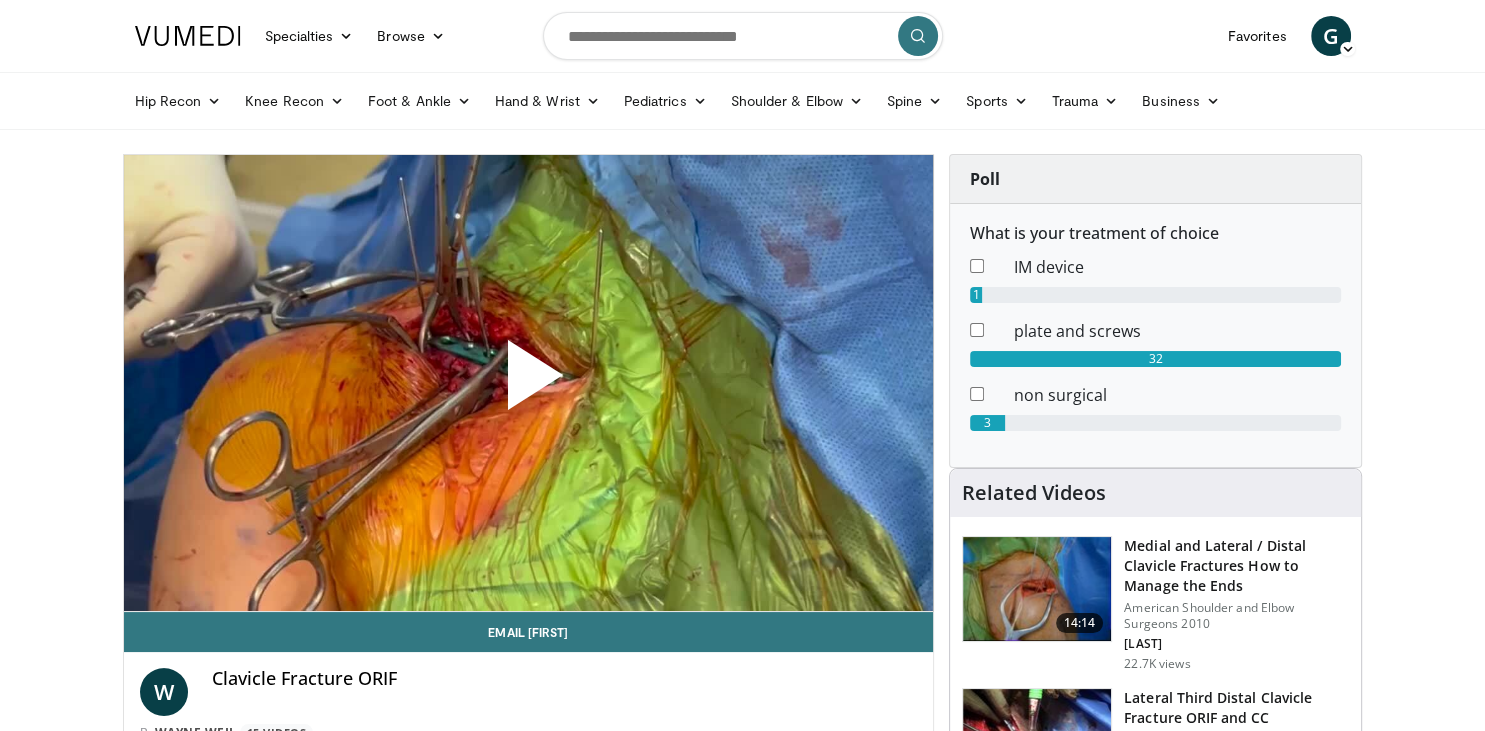 click at bounding box center [528, 383] 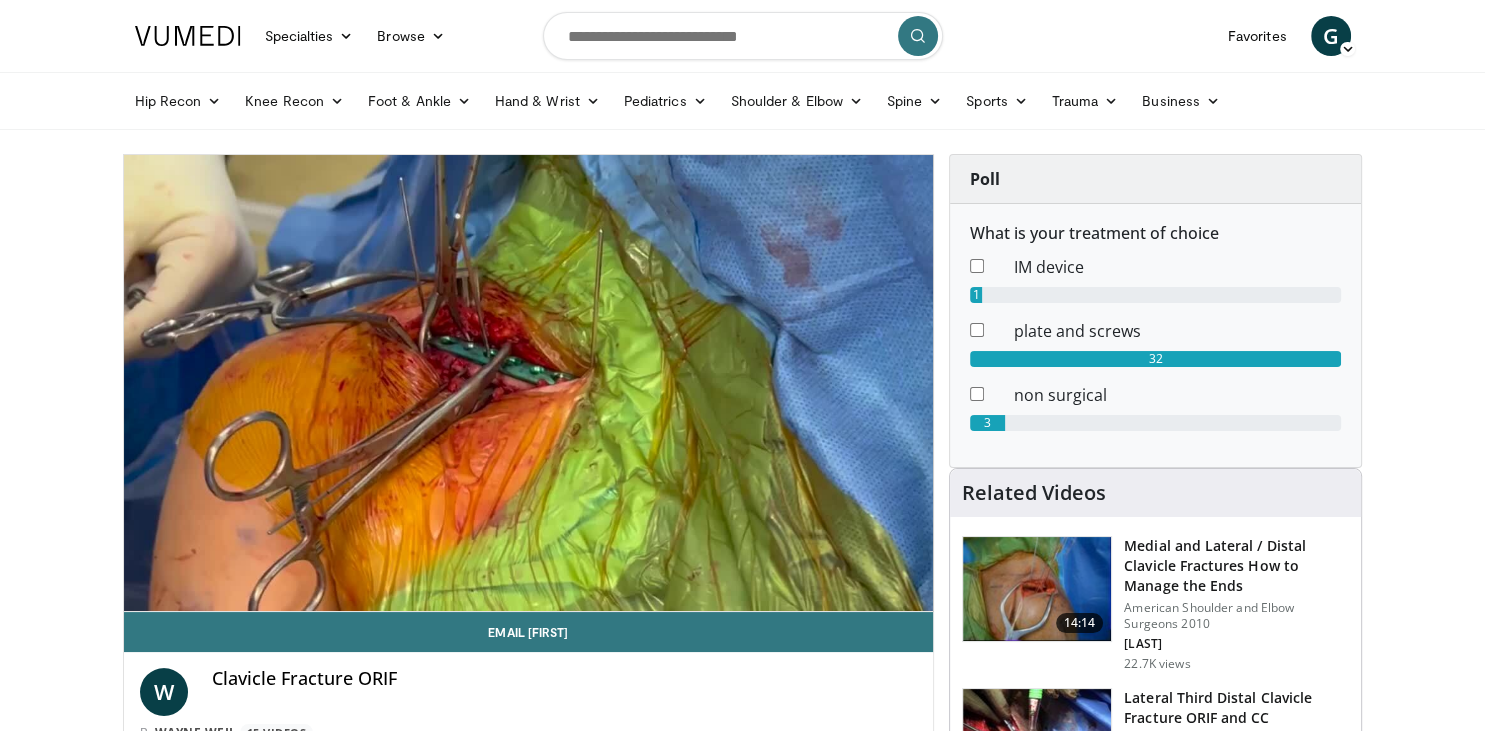 scroll, scrollTop: 0, scrollLeft: 0, axis: both 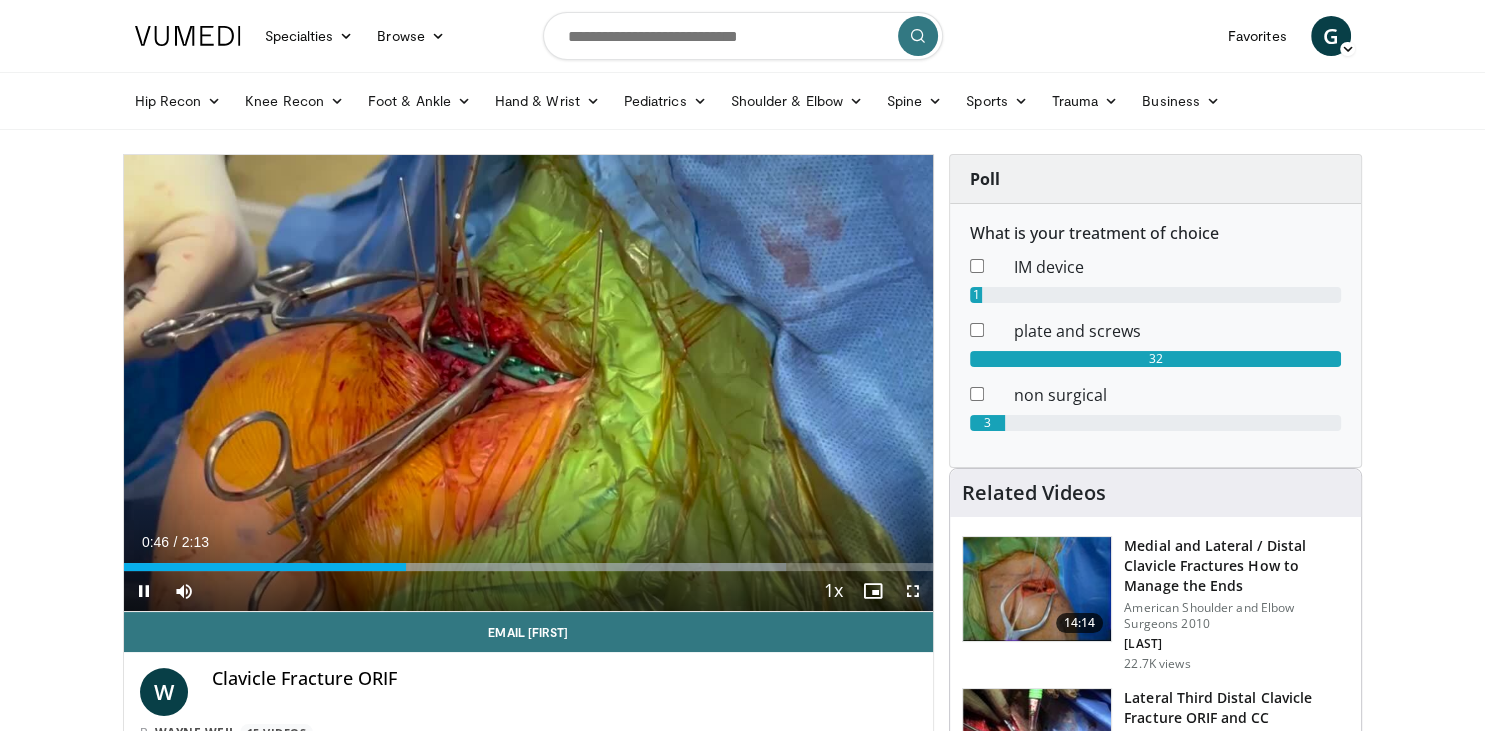 click at bounding box center (913, 591) 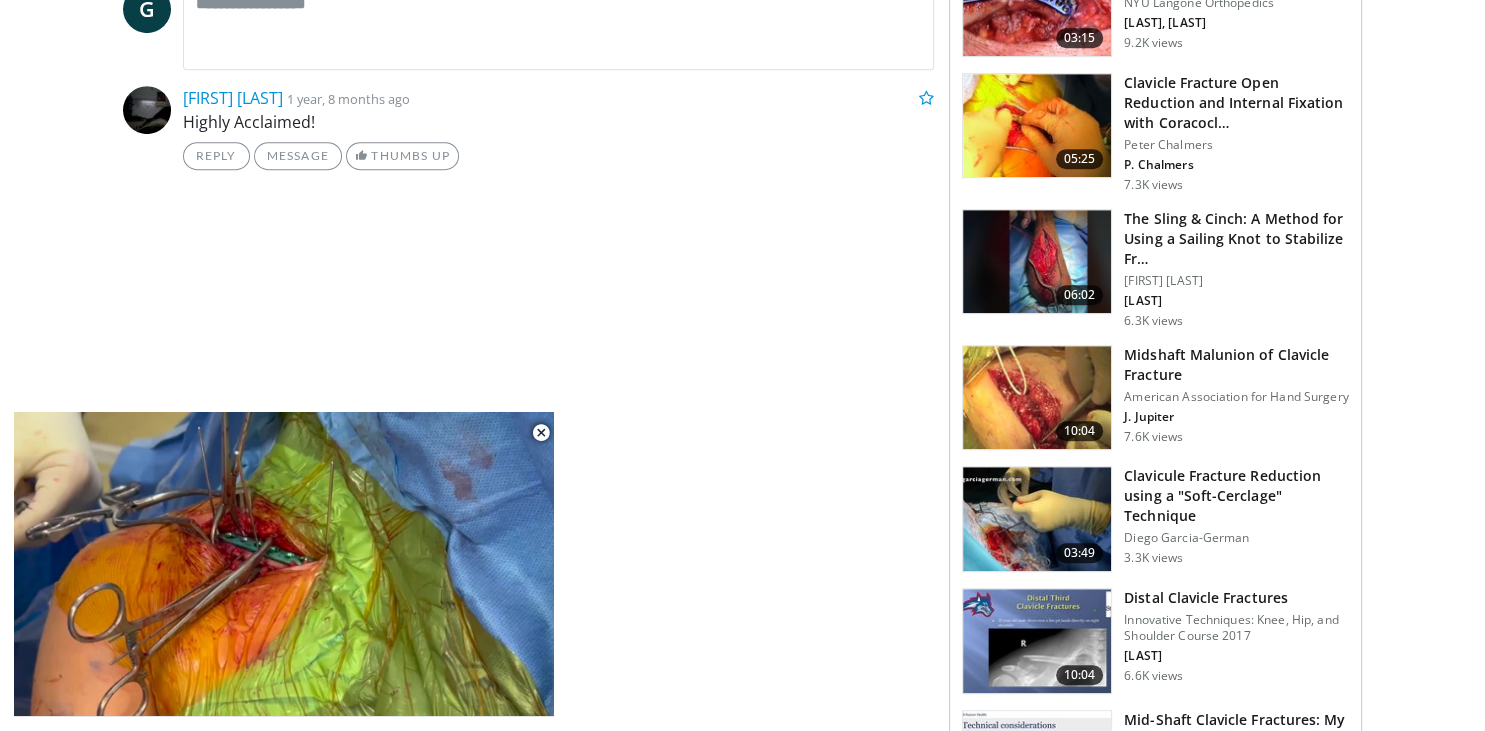 scroll, scrollTop: 1013, scrollLeft: 0, axis: vertical 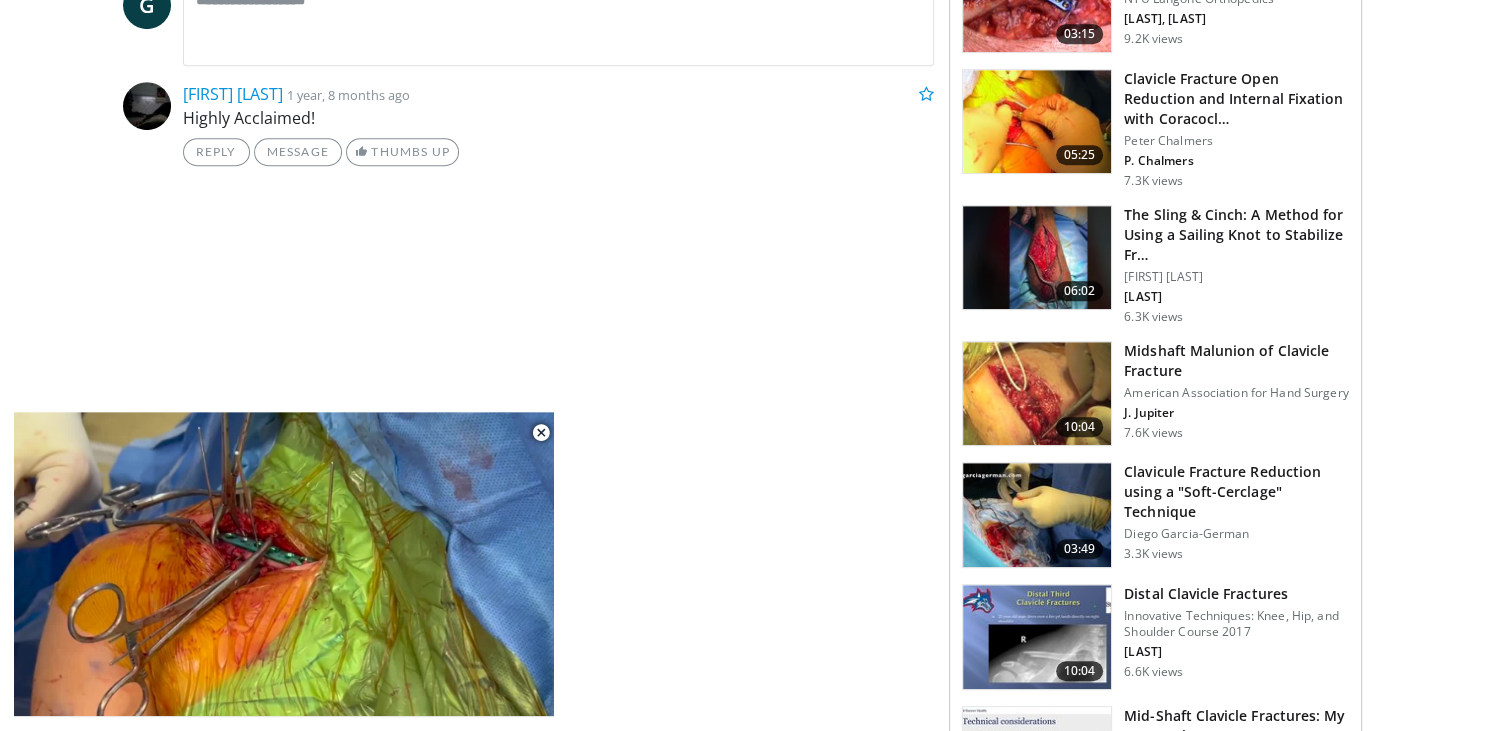 click on "Clavicule Fracture Reduction using a "Soft-Cerclage" Technique" at bounding box center (1236, 492) 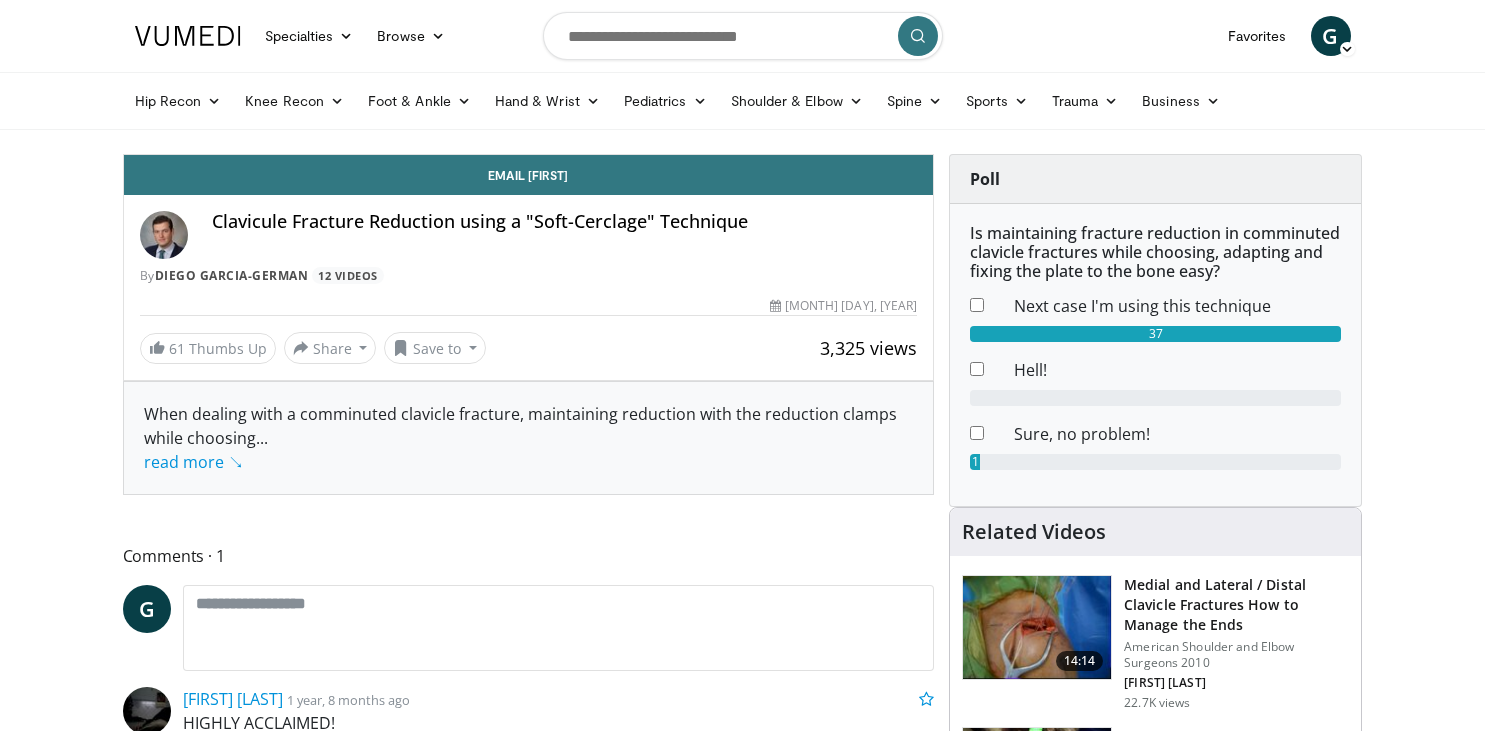 scroll, scrollTop: 0, scrollLeft: 0, axis: both 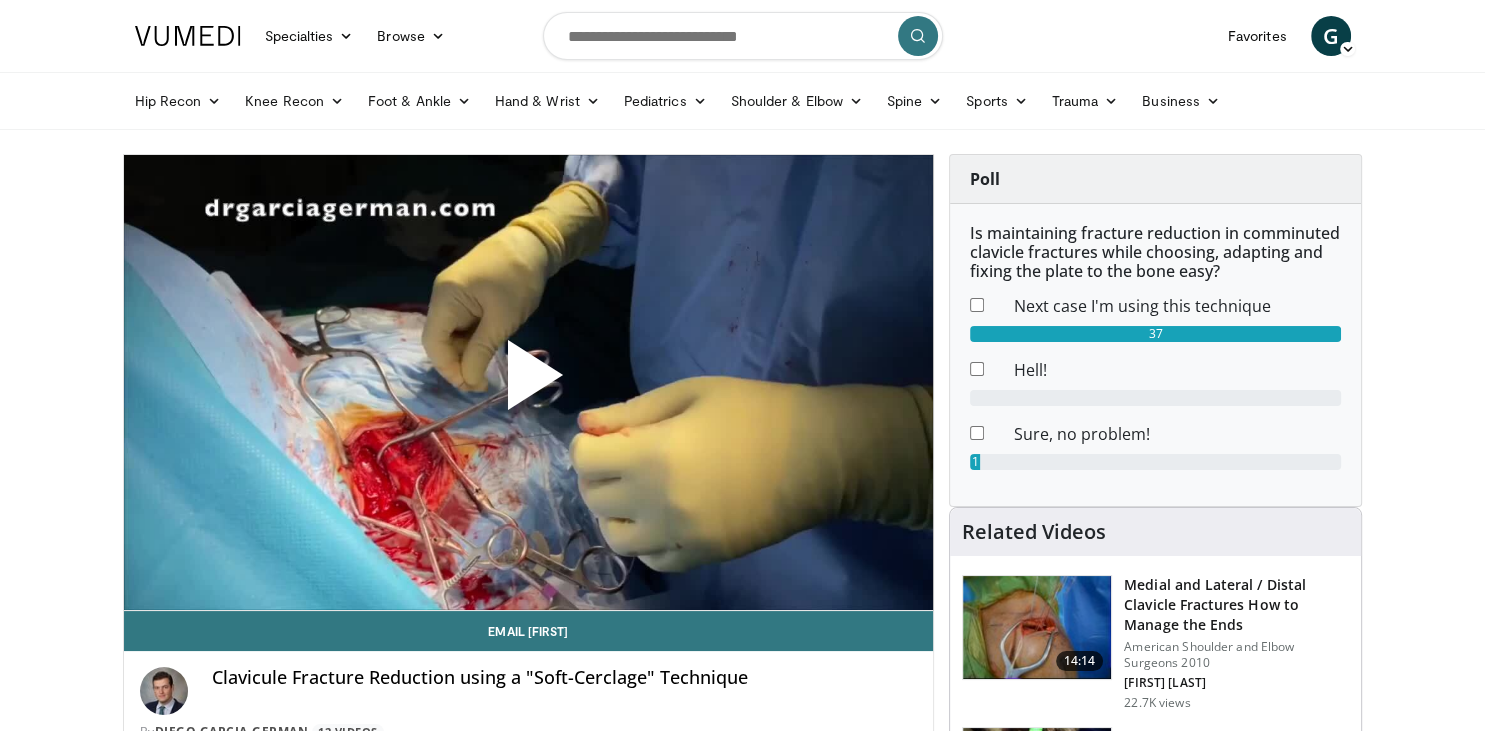 click at bounding box center (528, 383) 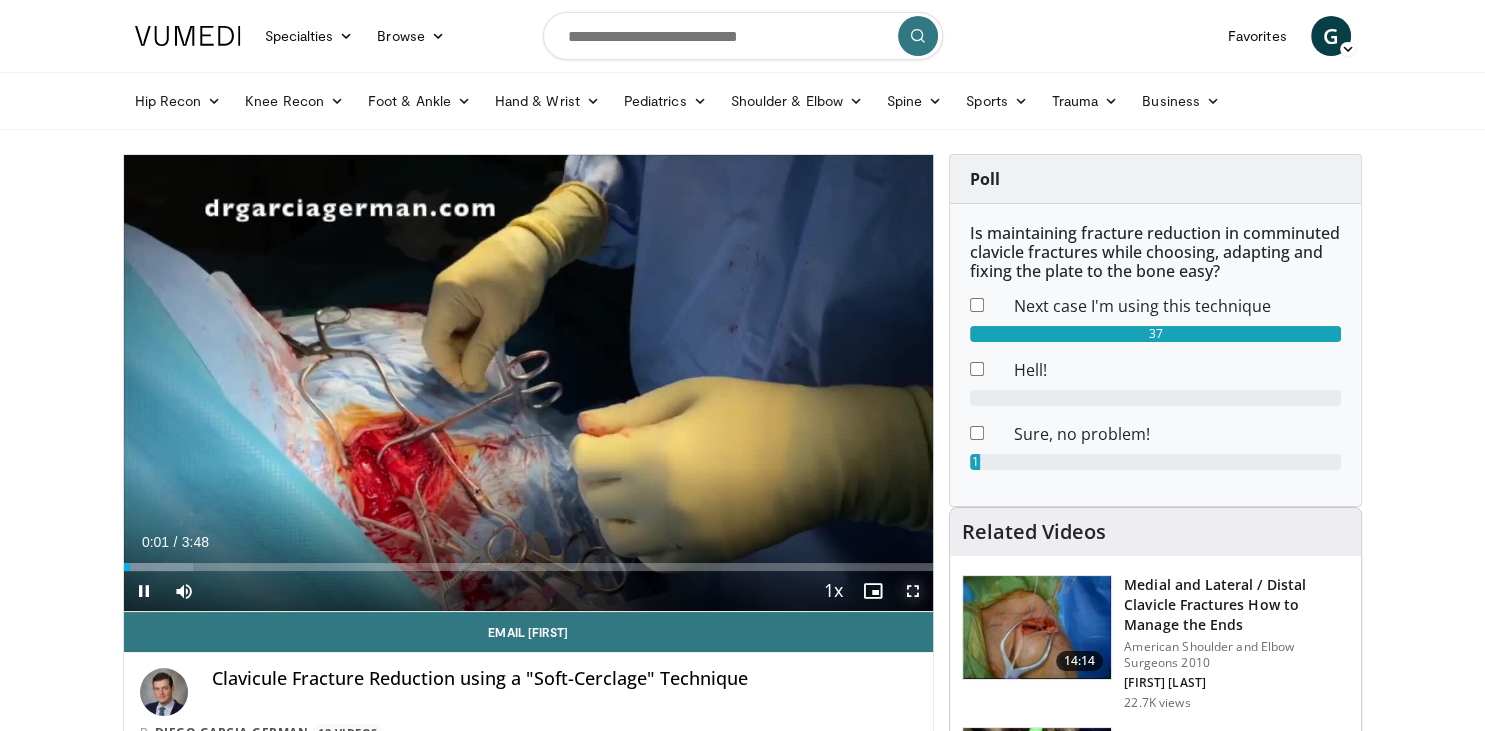 click at bounding box center [913, 591] 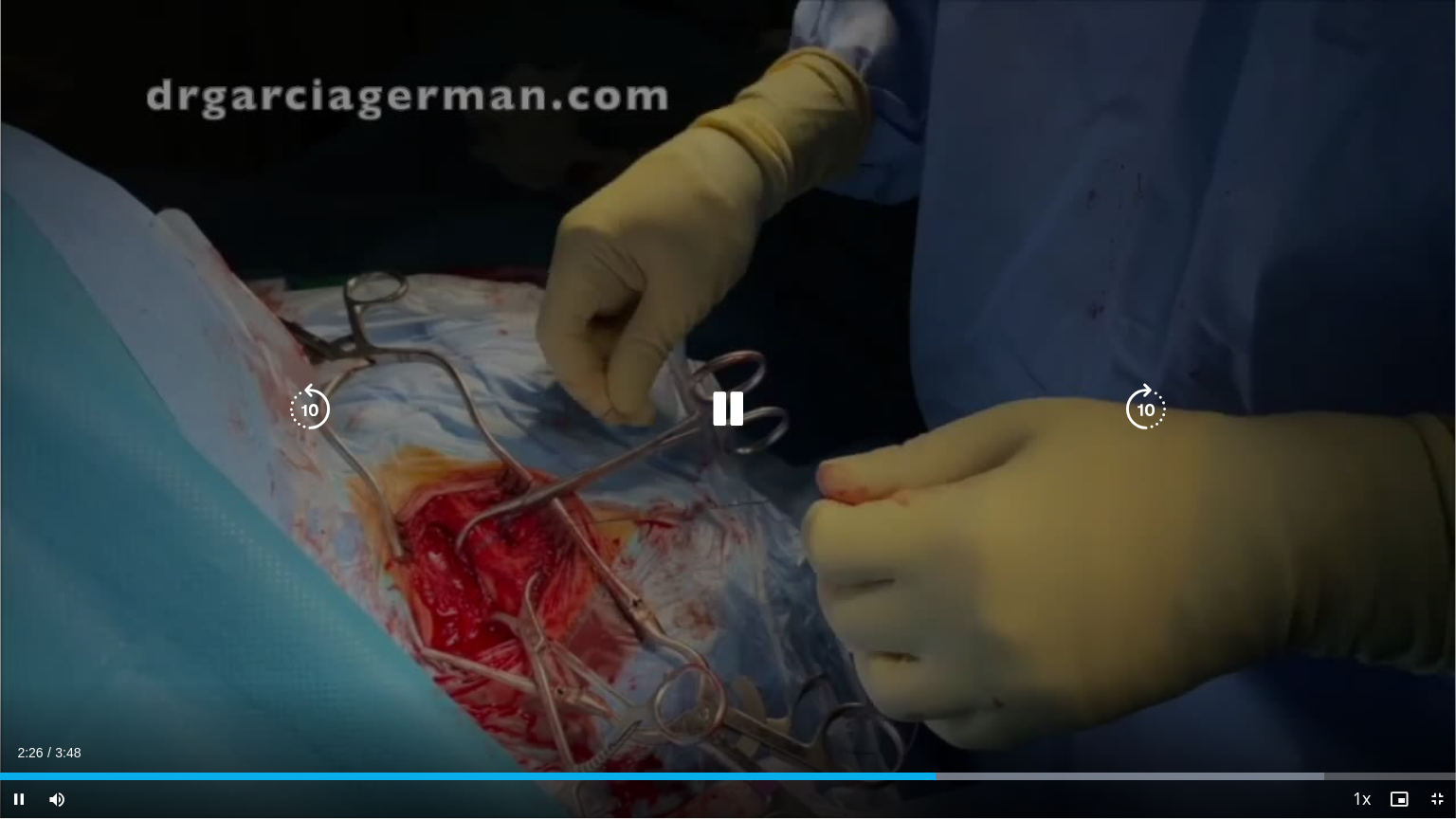 click at bounding box center (310, 410) 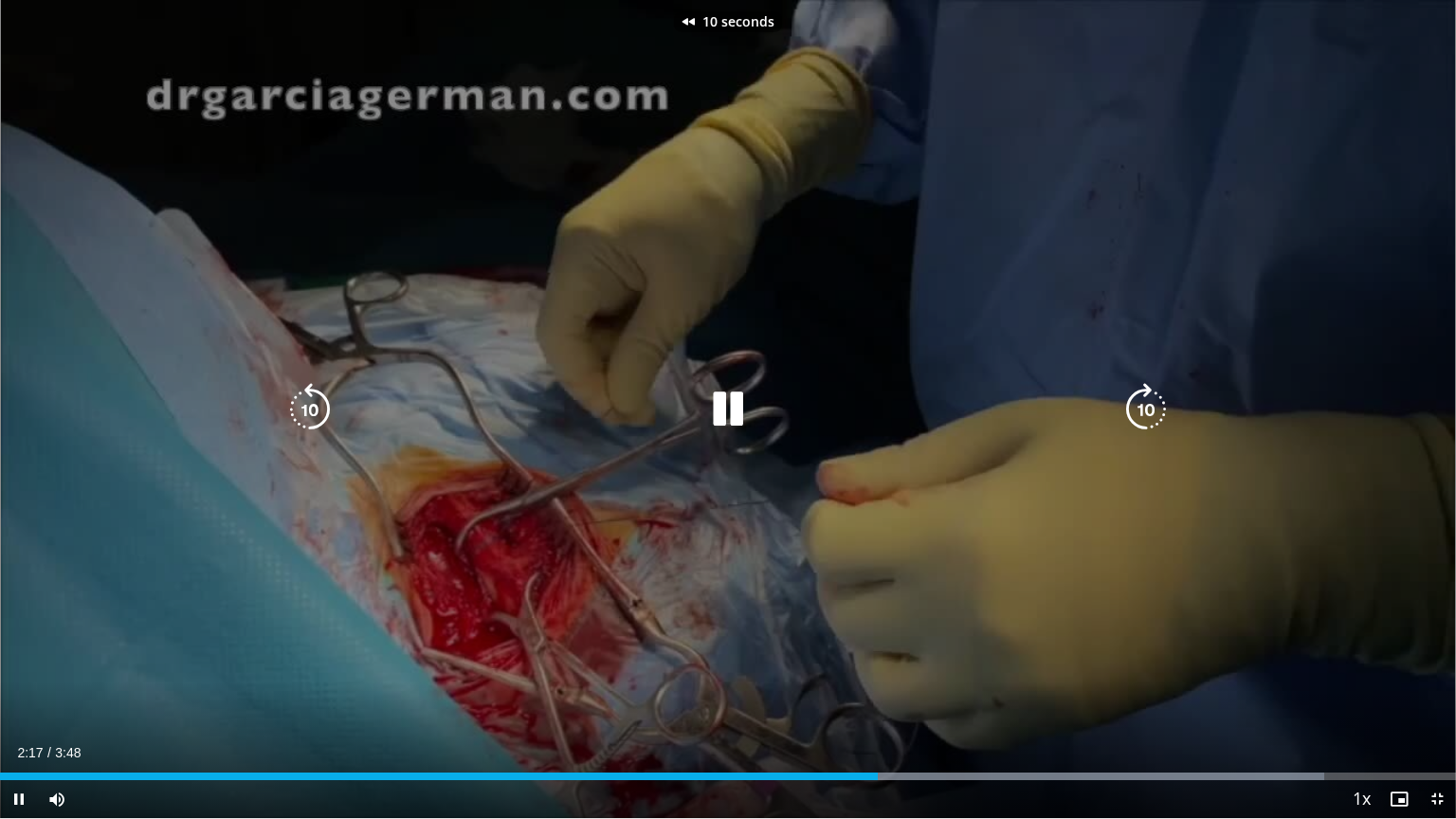 click at bounding box center (310, 410) 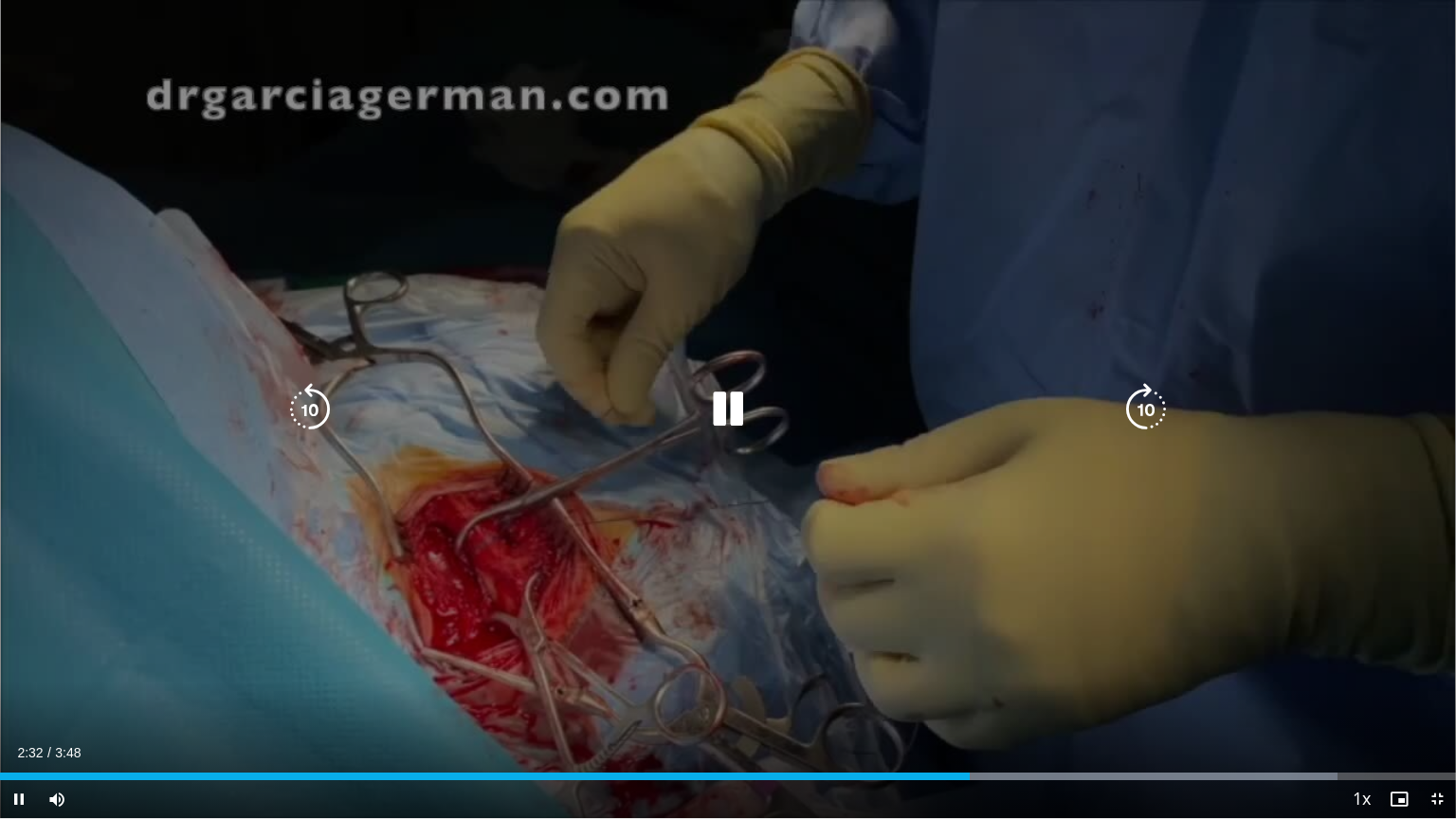 click at bounding box center (310, 410) 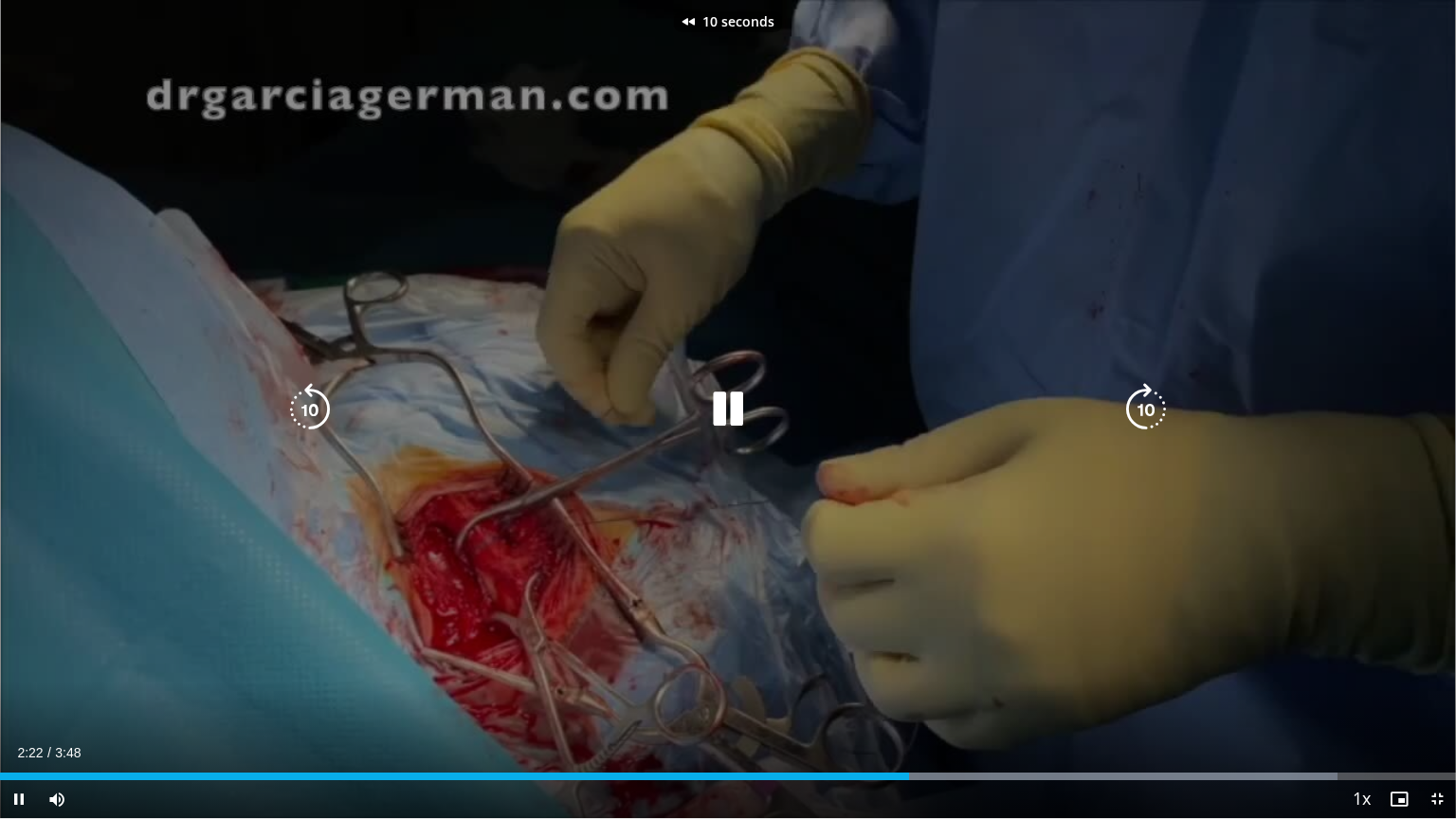 drag, startPoint x: 301, startPoint y: 409, endPoint x: 399, endPoint y: 482, distance: 122.20065 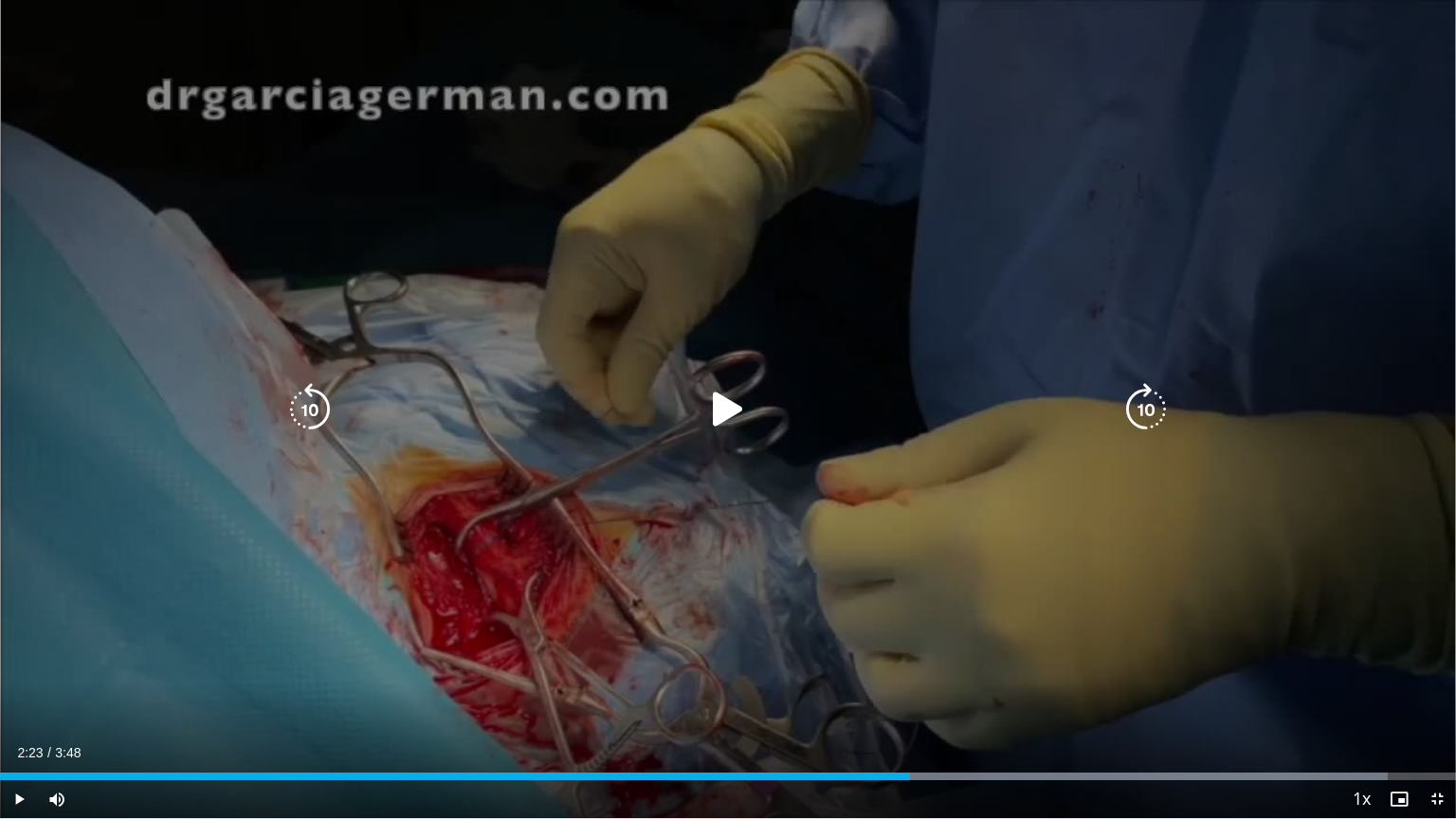 click at bounding box center (310, 410) 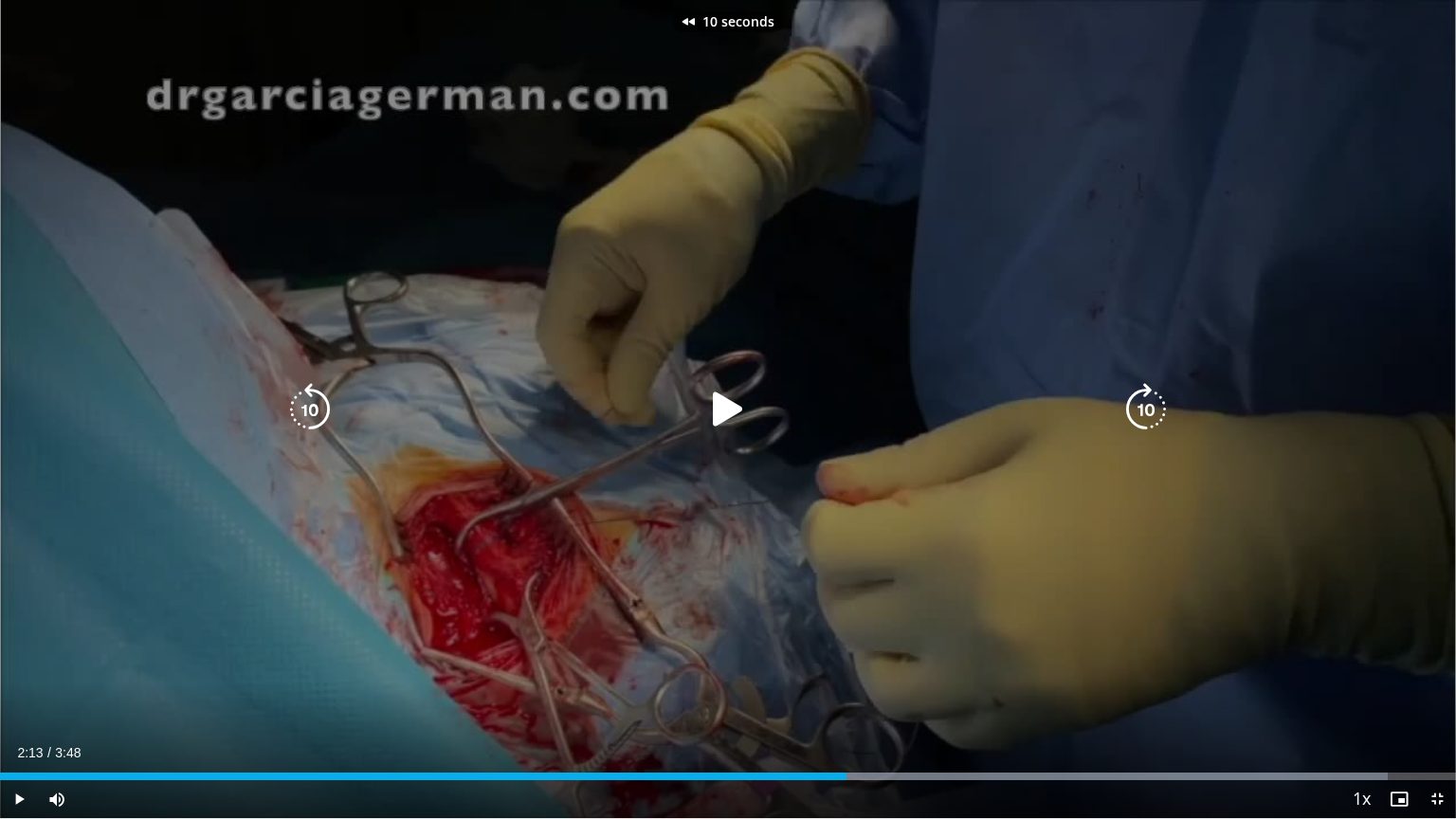 click at bounding box center (310, 410) 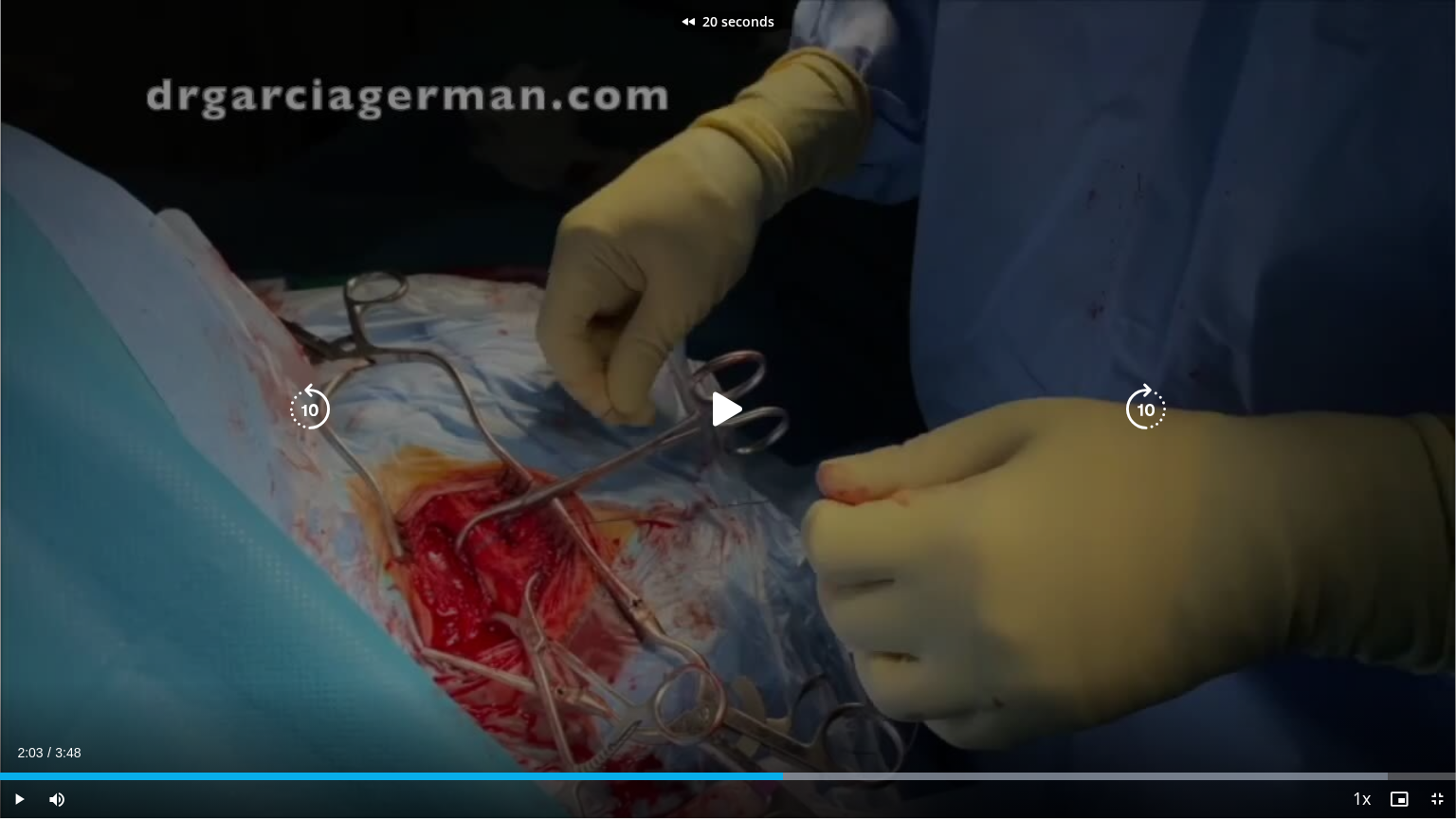 click at bounding box center (728, 410) 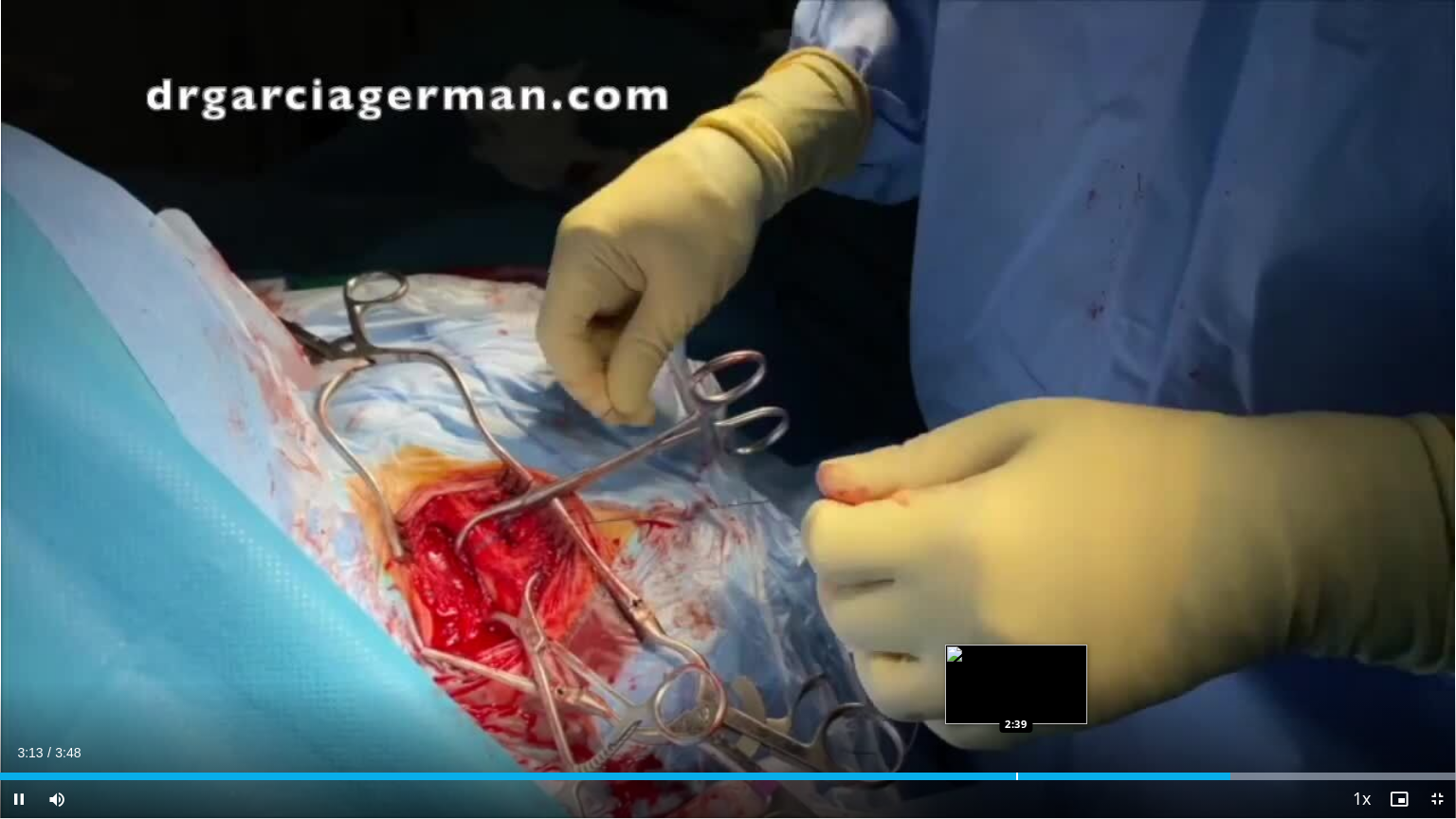 click at bounding box center (1017, 776) 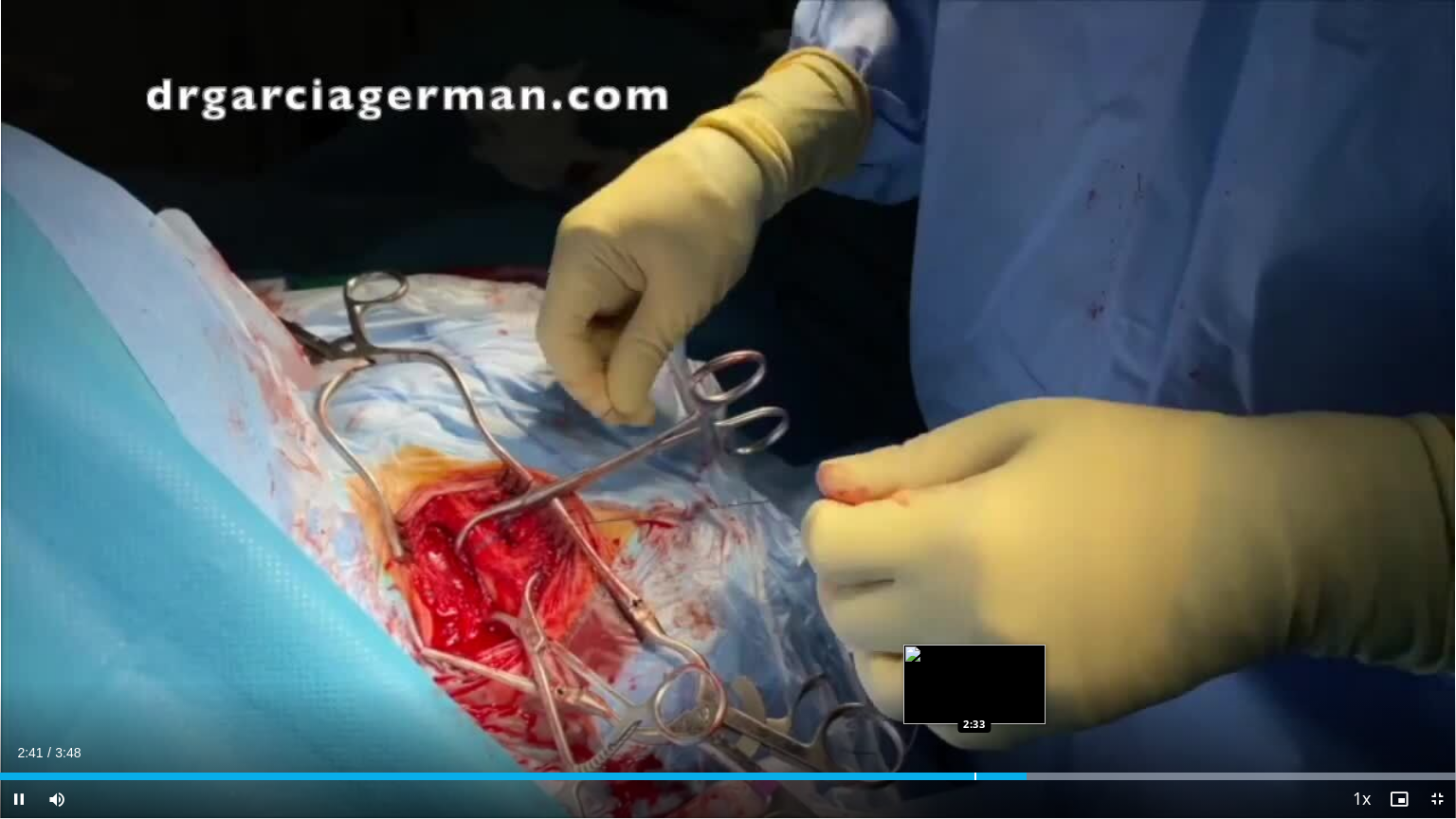 click on "2:41" at bounding box center (513, 776) 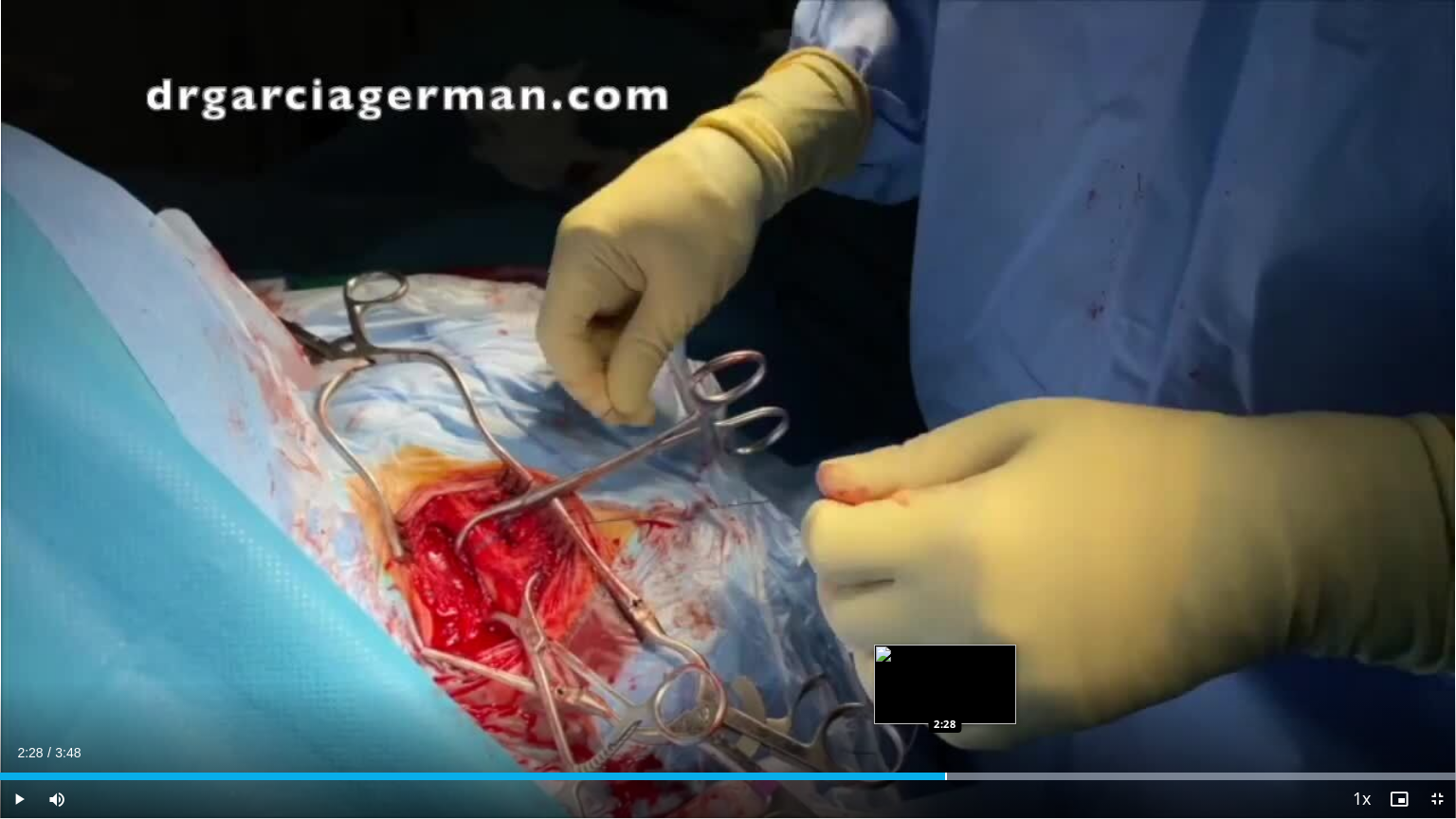 click on "Loaded :  100.00% 2:28 2:28" at bounding box center [728, 771] 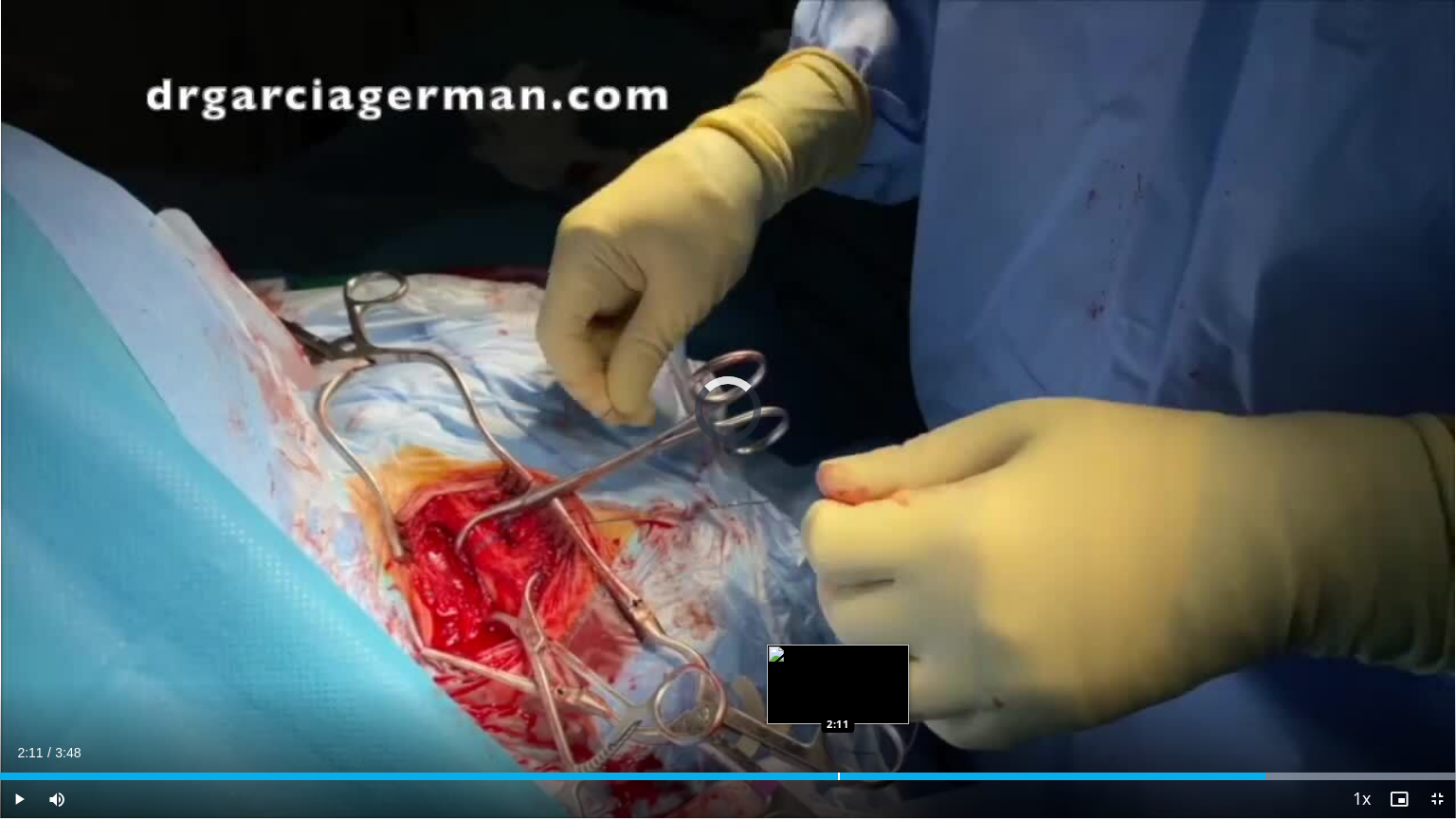 click on "Loaded :  100.00% 2:11 2:11" at bounding box center (728, 771) 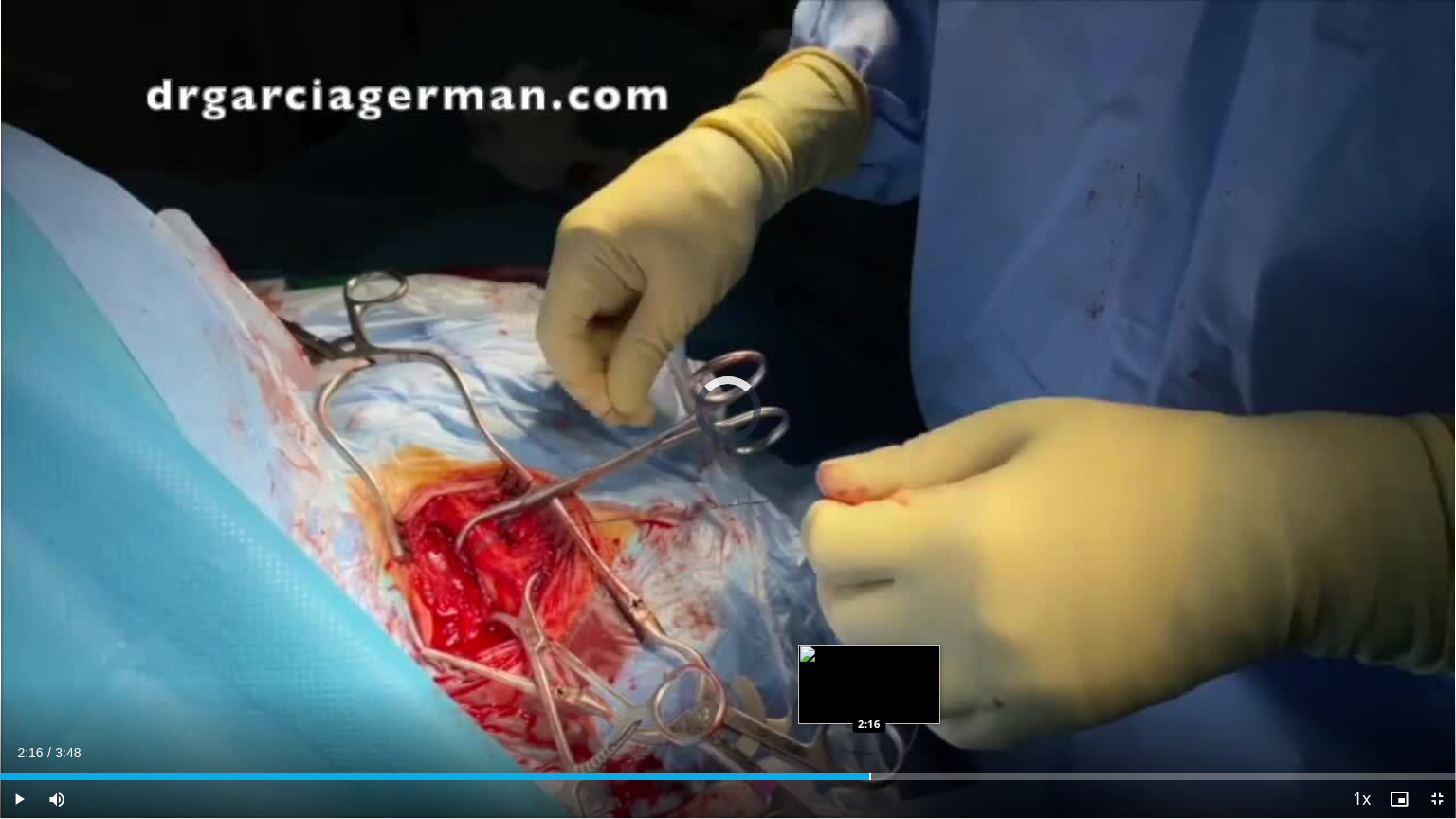 click on "Loaded :  0.00% 2:16 2:16" at bounding box center (728, 776) 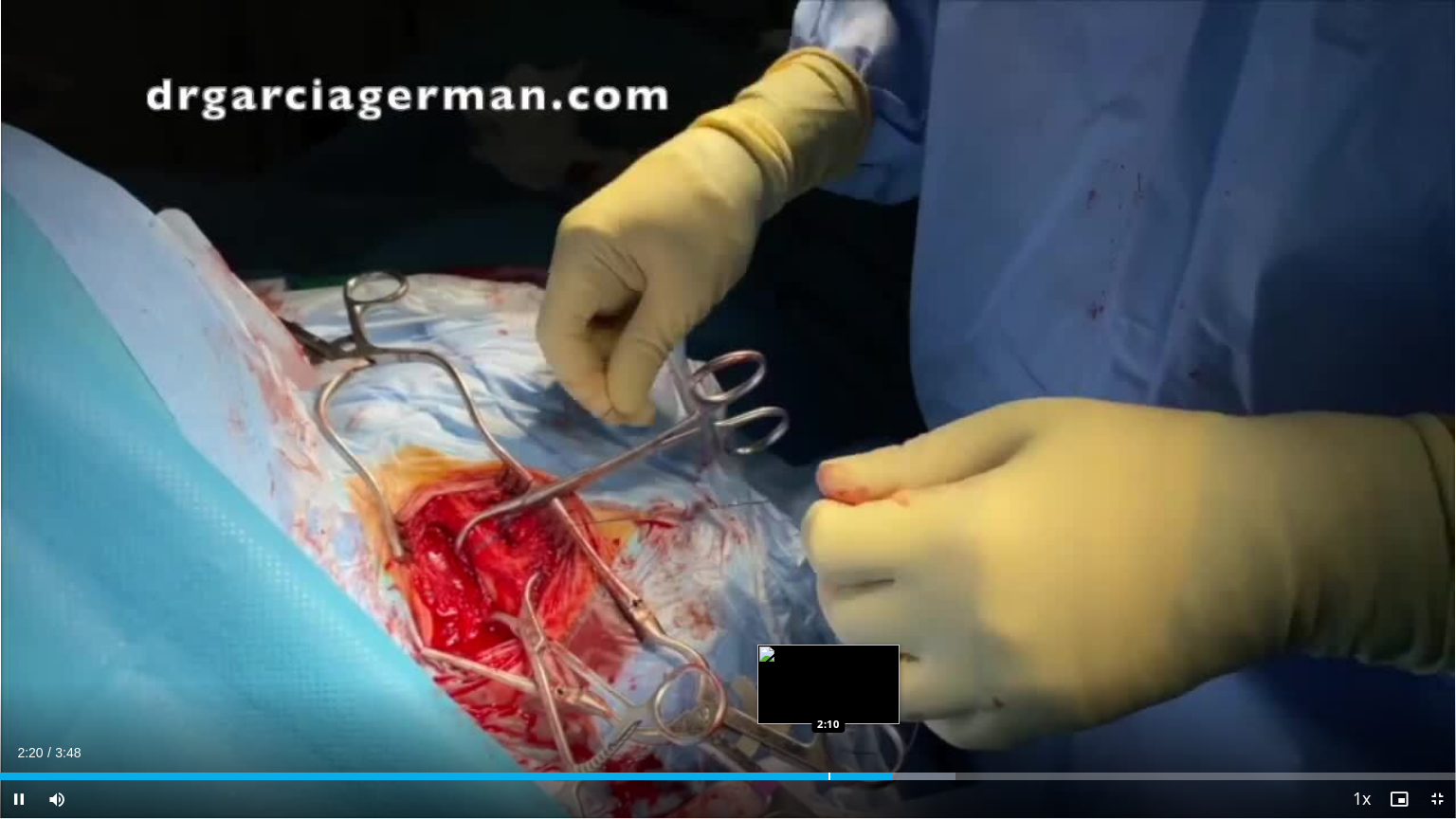 click on "2:20" at bounding box center [446, 776] 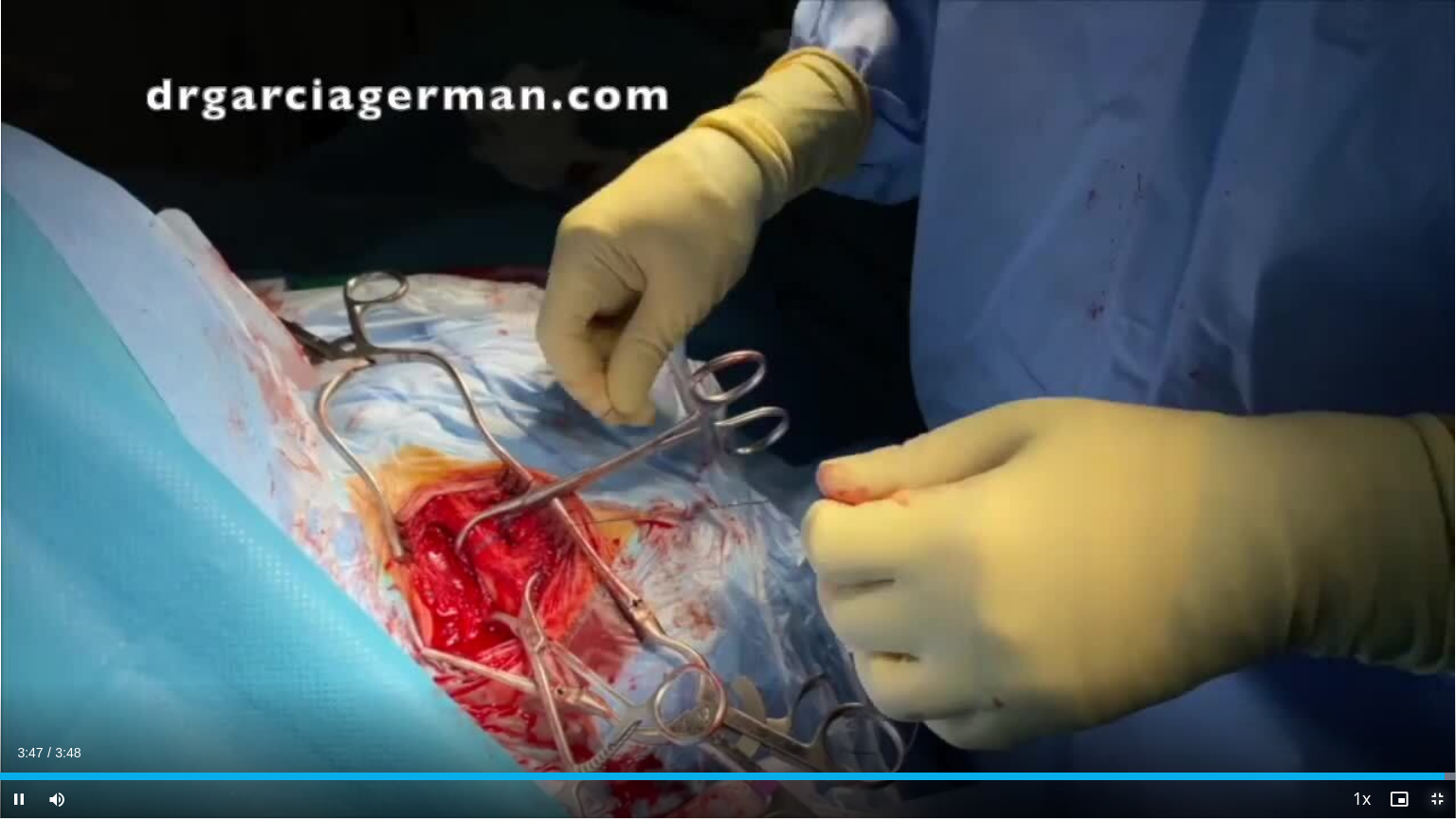 click at bounding box center (1437, 799) 